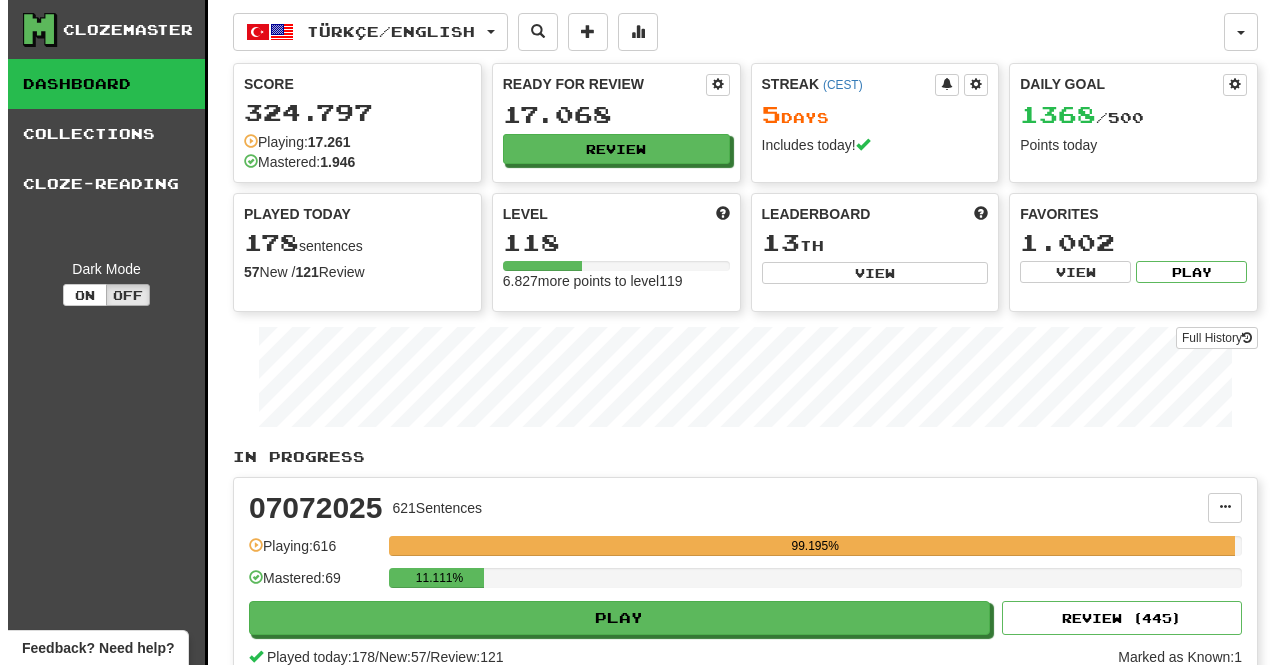scroll, scrollTop: 0, scrollLeft: 0, axis: both 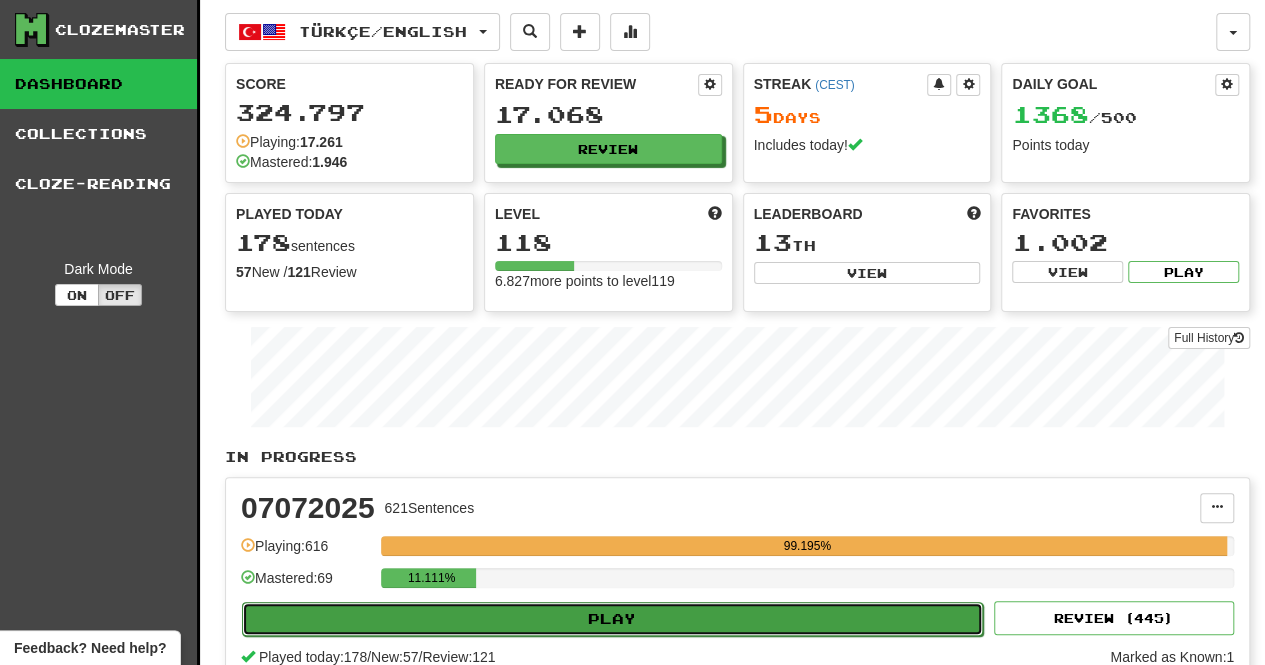 click on "Play" at bounding box center [612, 619] 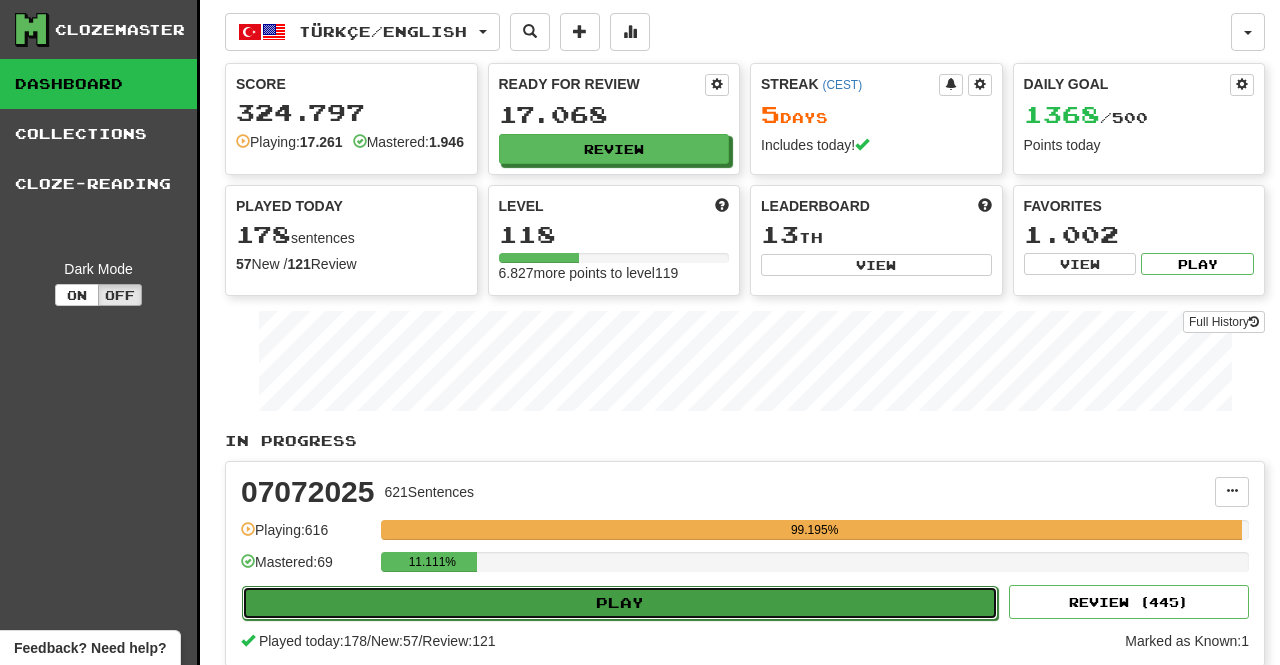 select on "**" 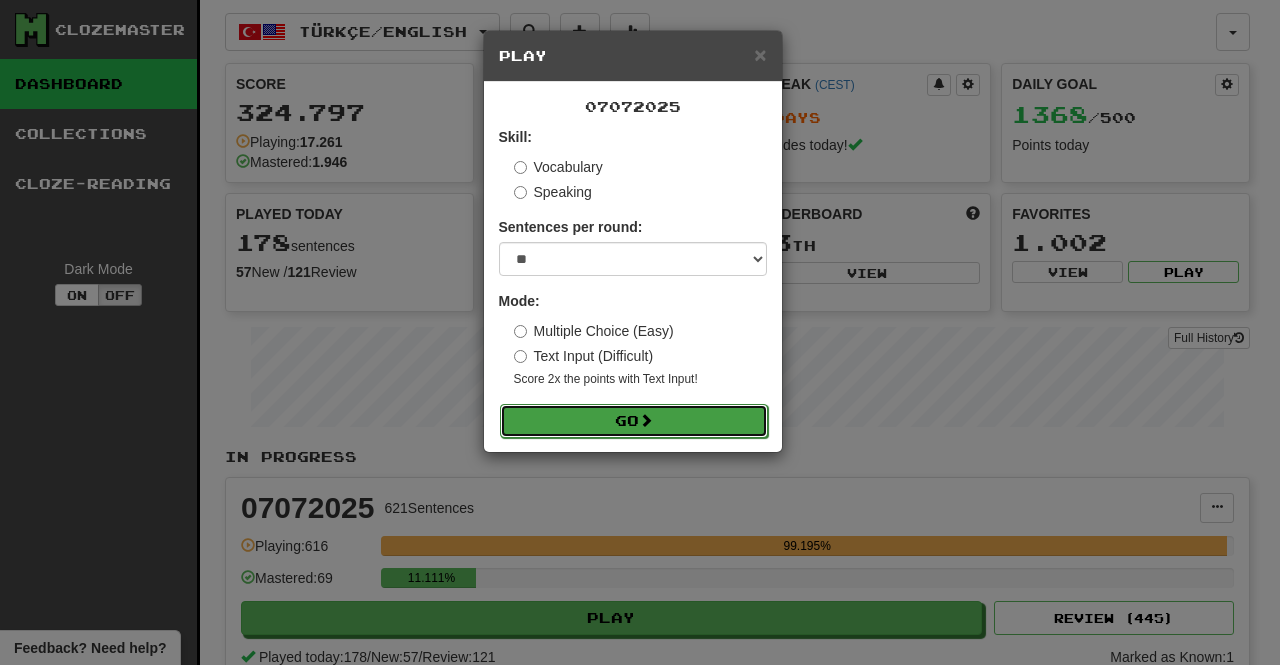 click on "Go" at bounding box center (634, 421) 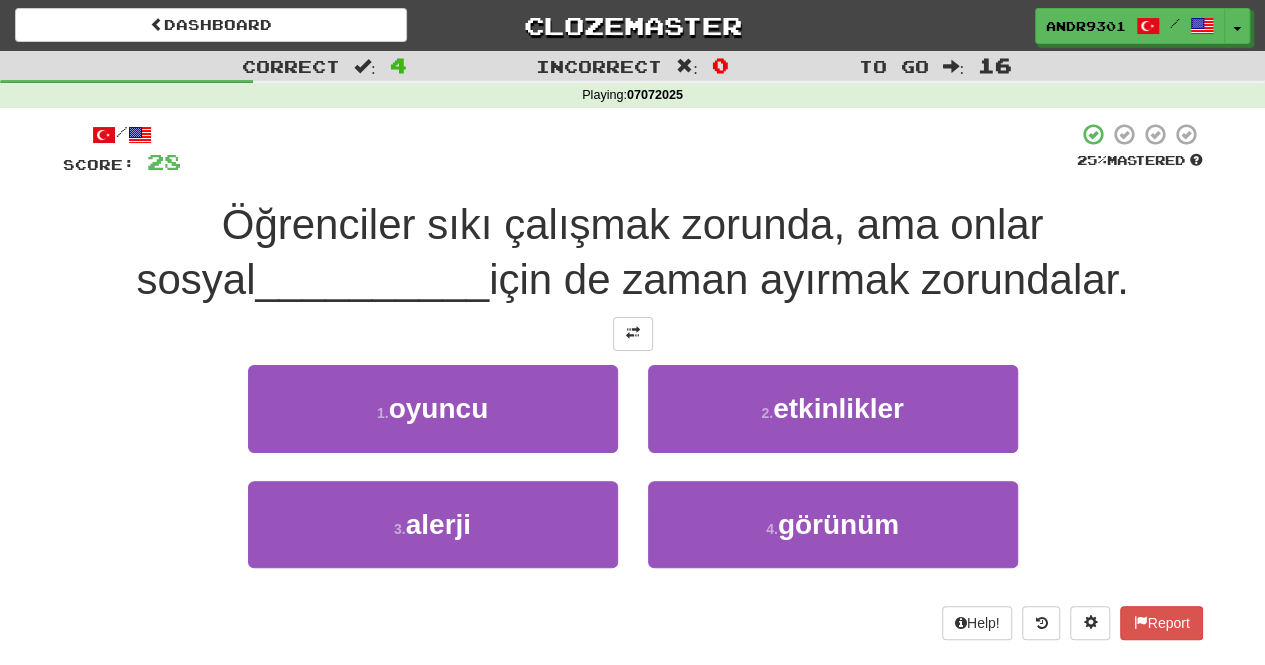 scroll, scrollTop: 582, scrollLeft: 0, axis: vertical 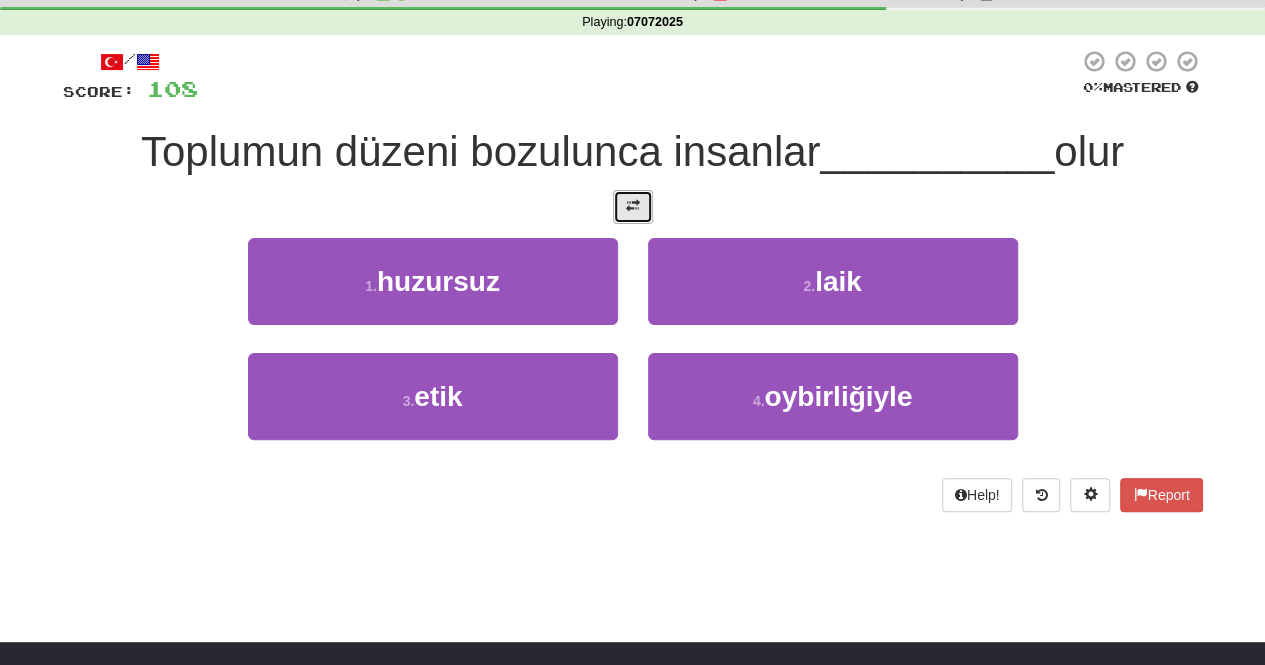click at bounding box center (633, 207) 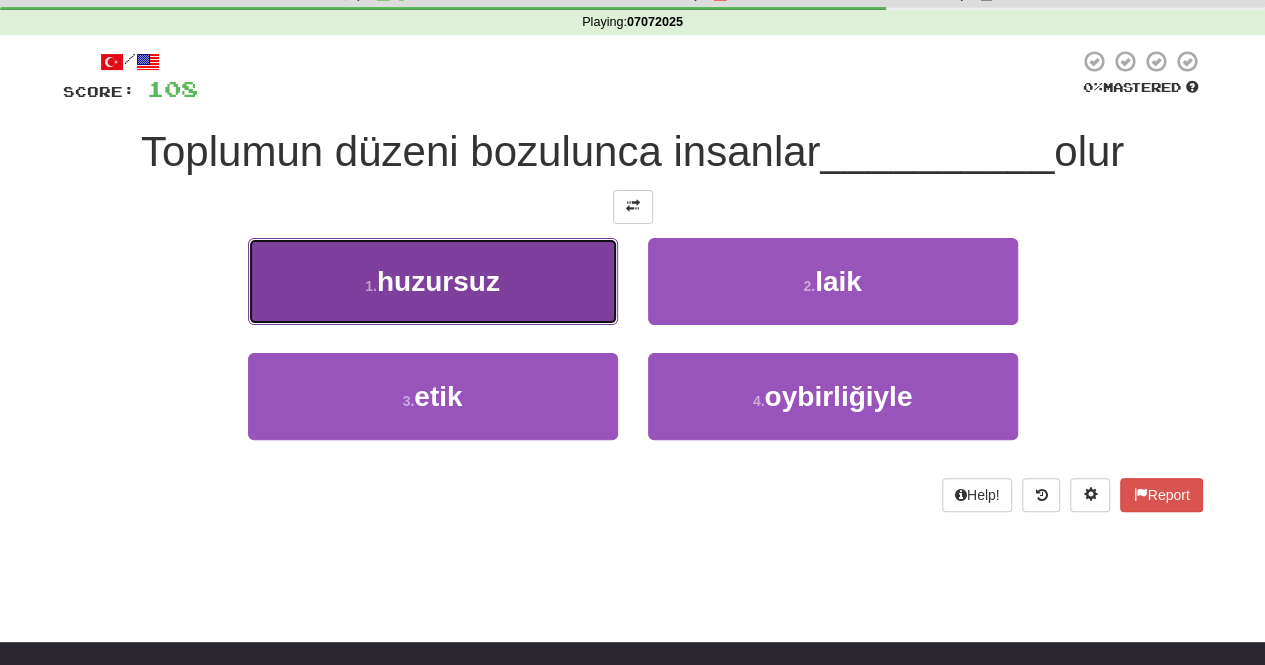 click on "1 .  huzursuz" at bounding box center [433, 281] 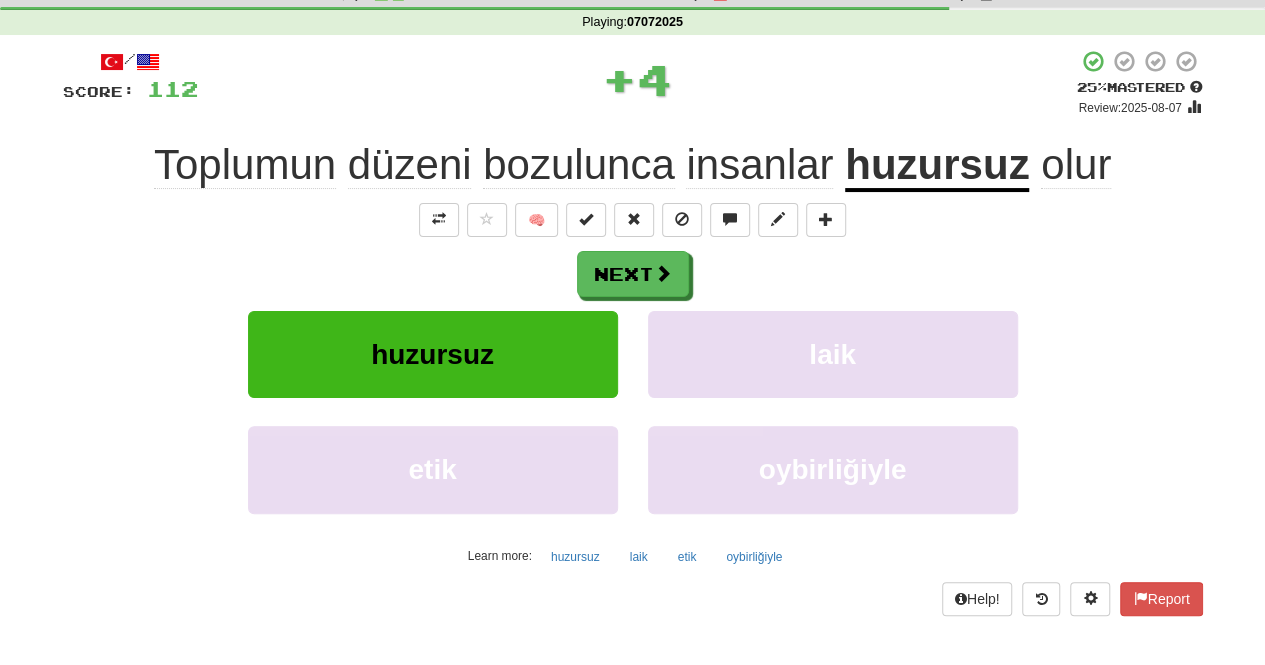 click on "düzeni" 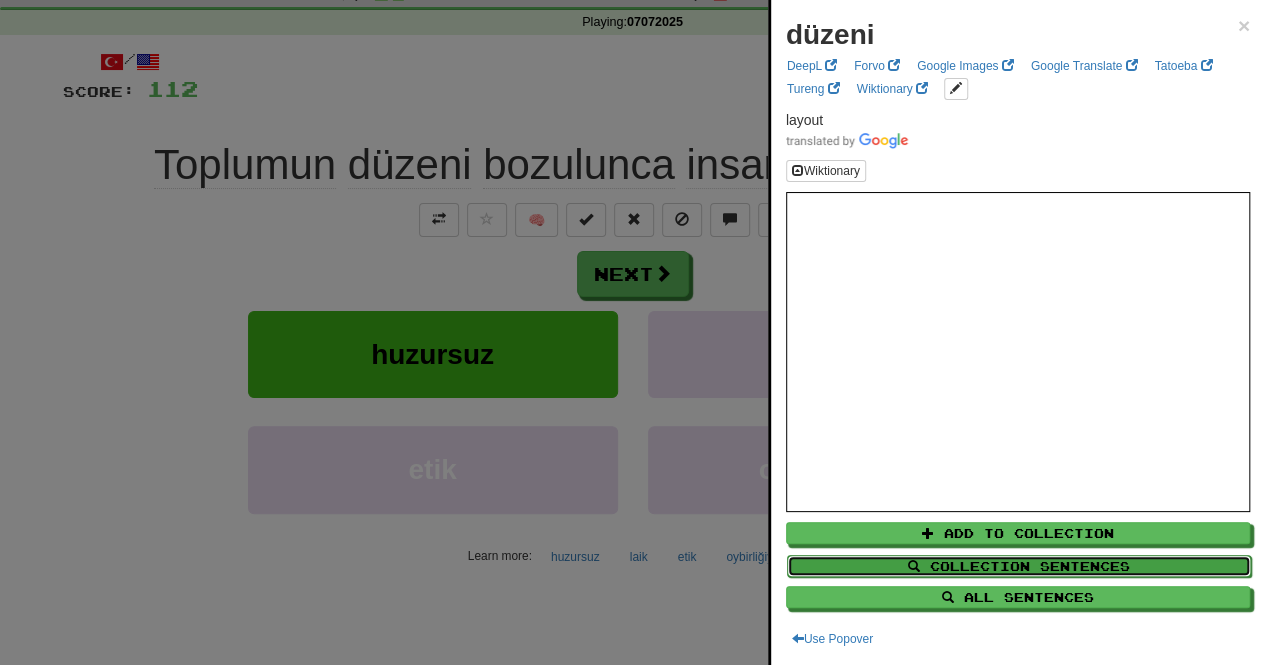 click on "Collection Sentences" at bounding box center (1019, 566) 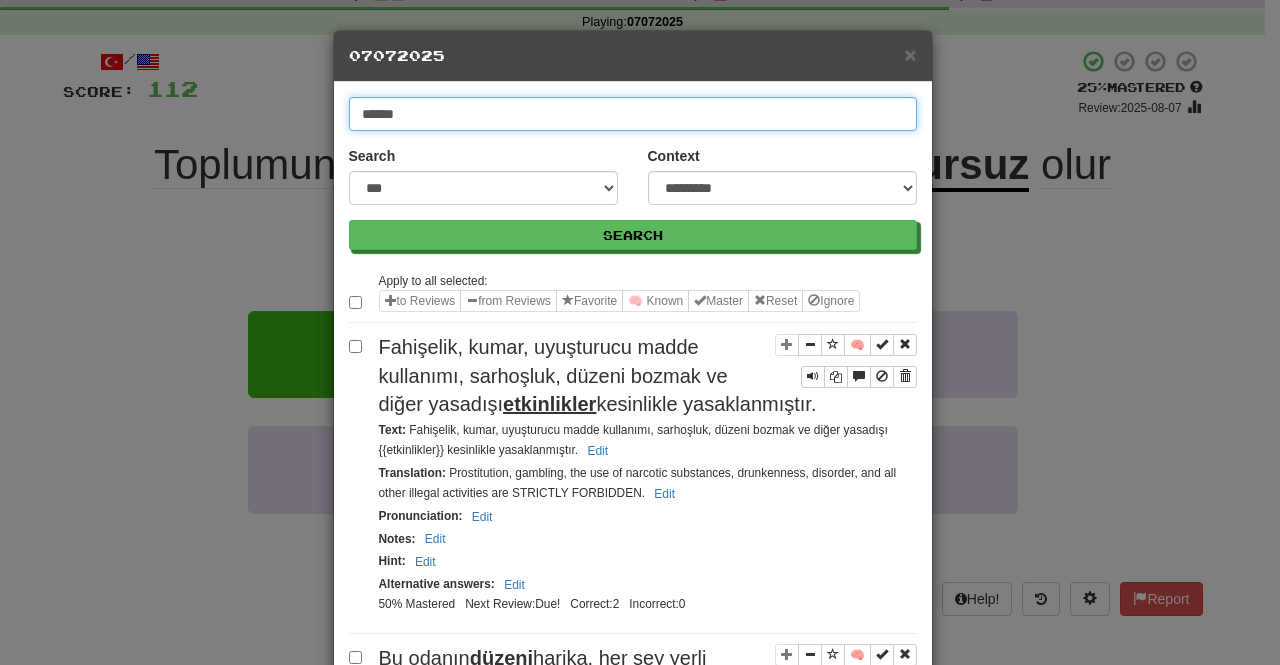 click on "******" at bounding box center (633, 114) 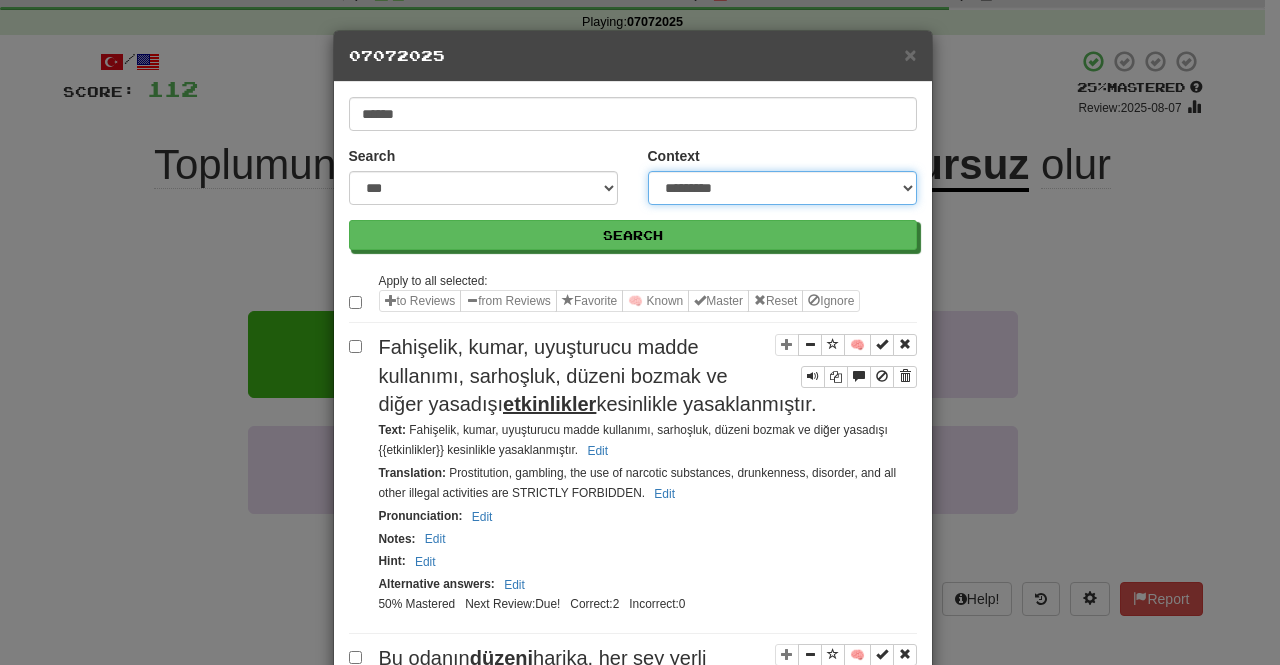click on "**********" at bounding box center (782, 188) 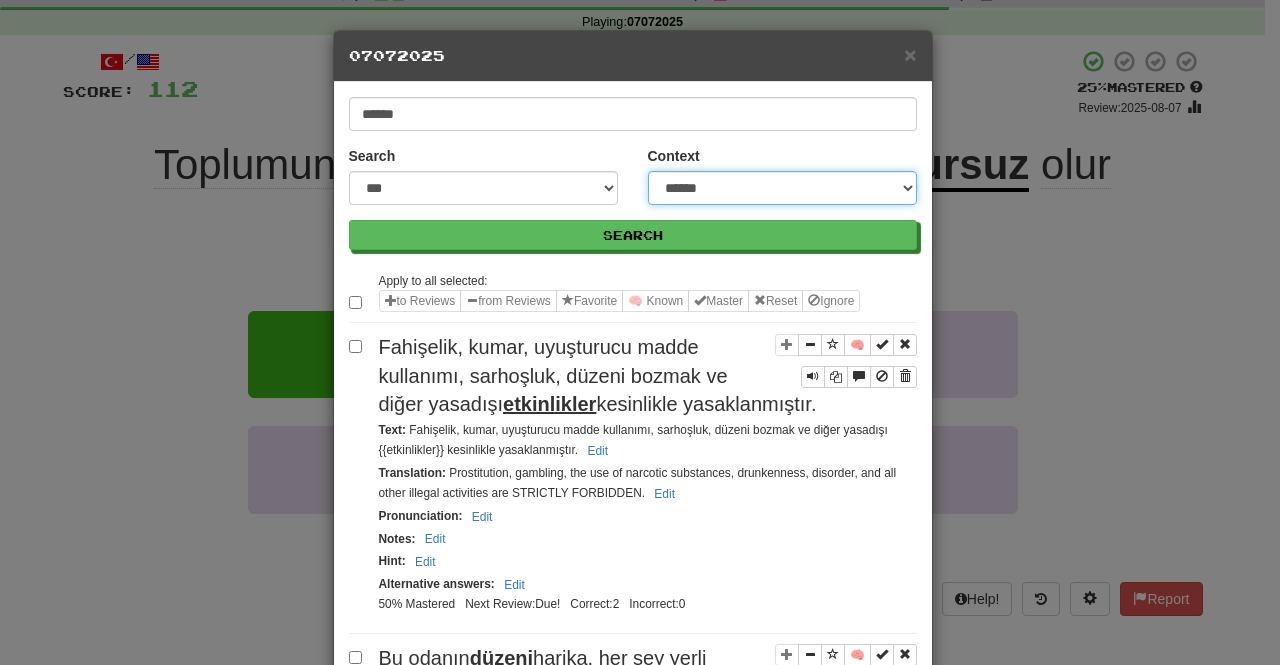 click on "**********" at bounding box center [782, 188] 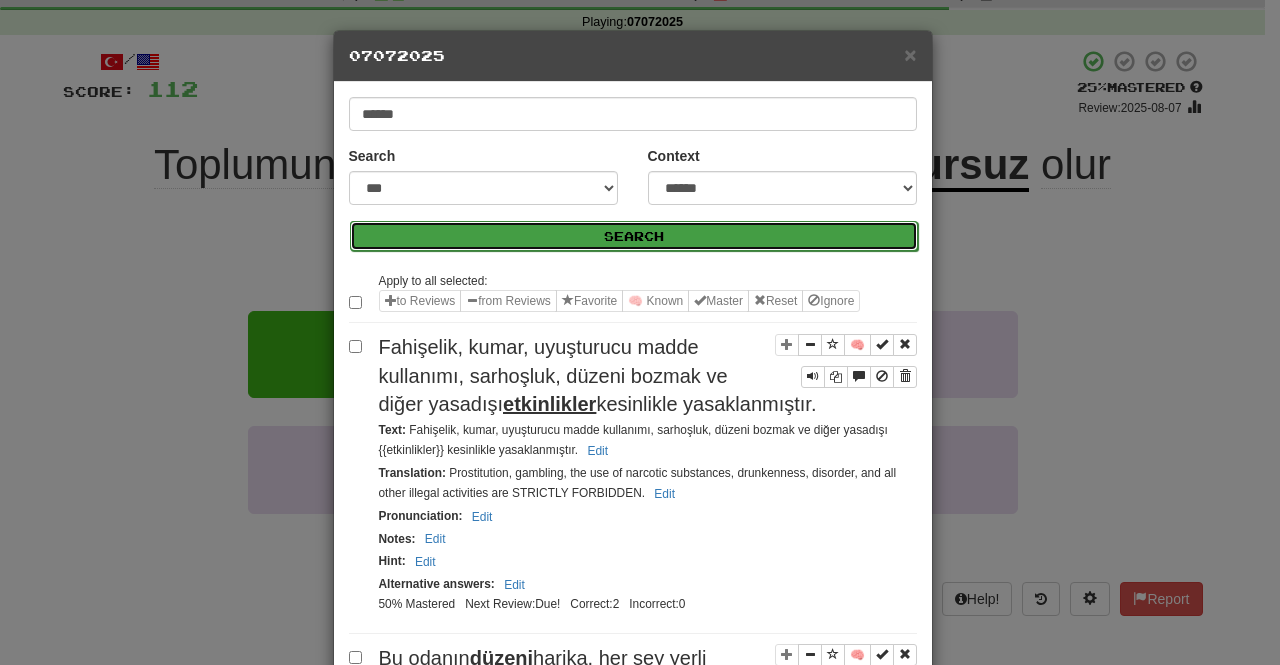 click on "Search" at bounding box center (634, 236) 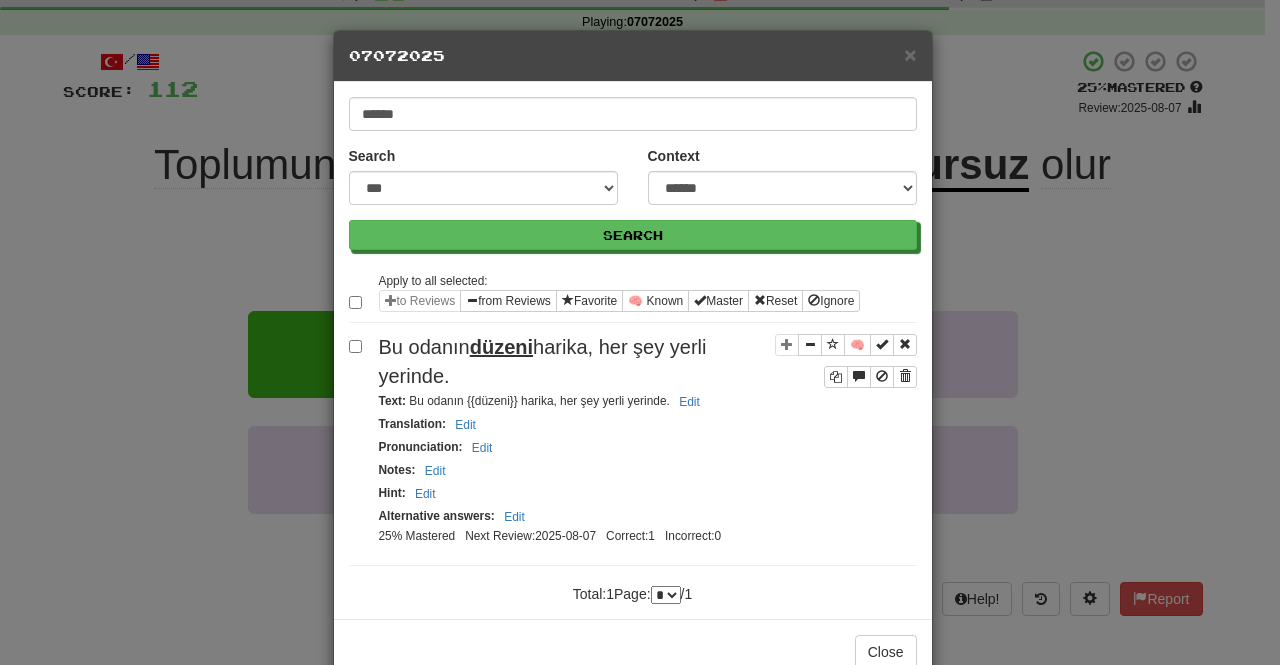 click at bounding box center (359, 346) 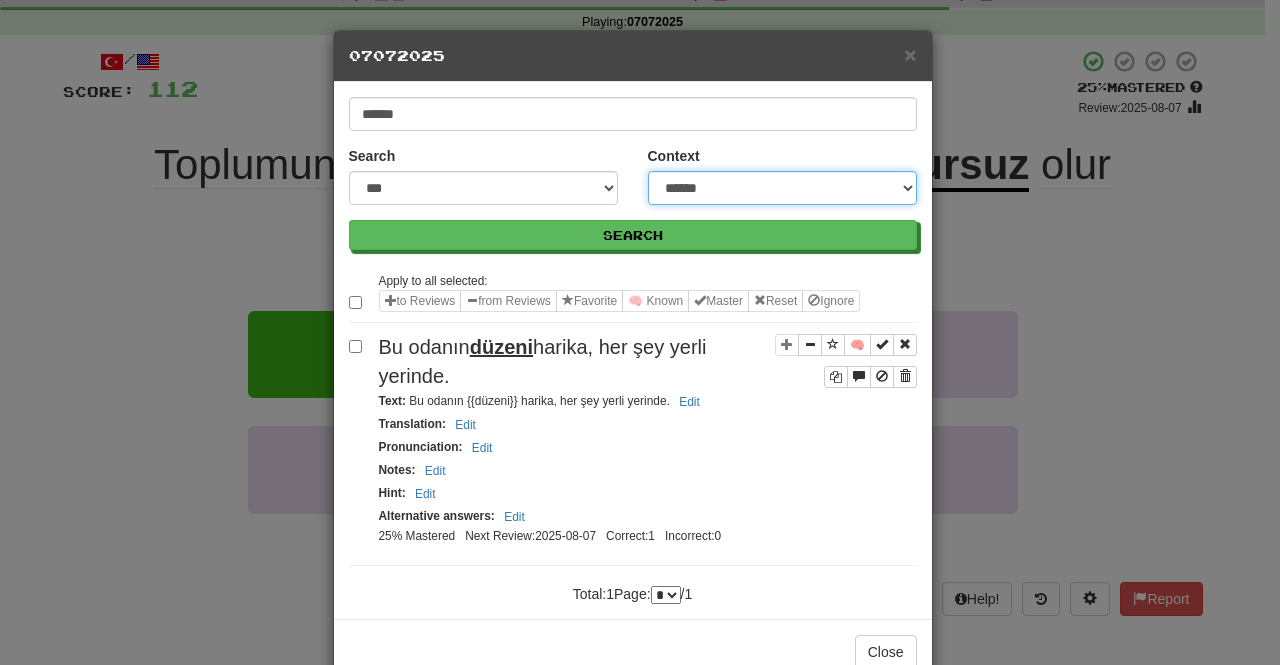 click on "**********" at bounding box center [782, 188] 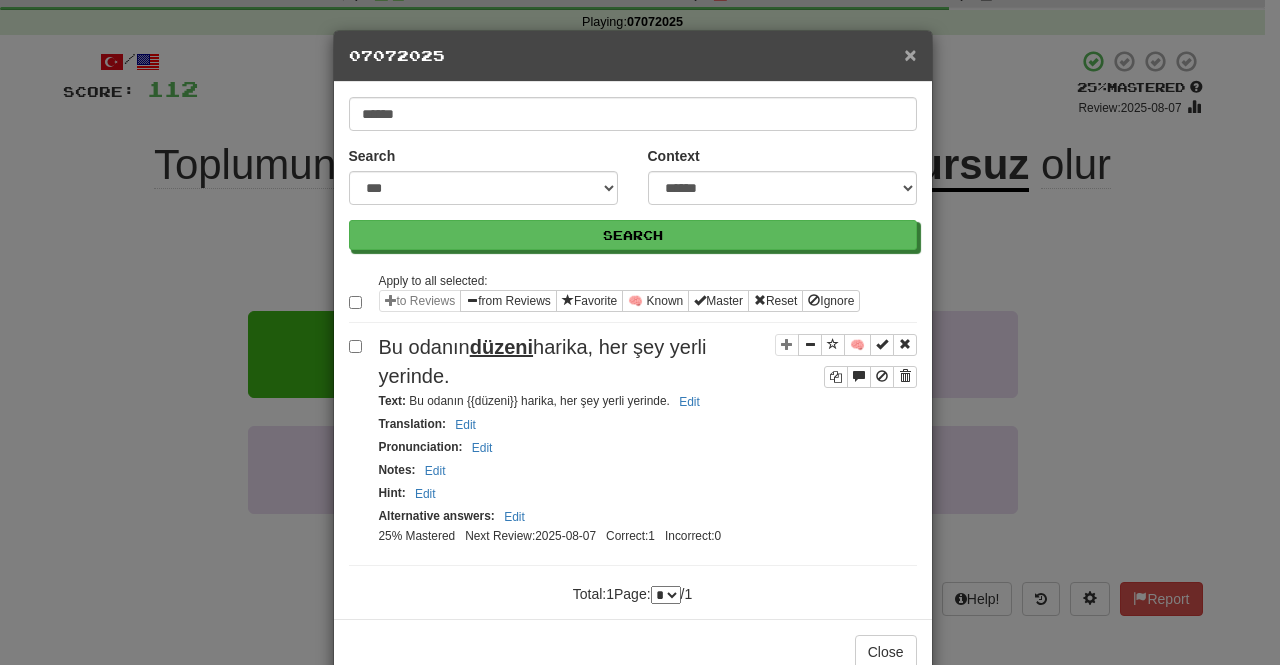 type 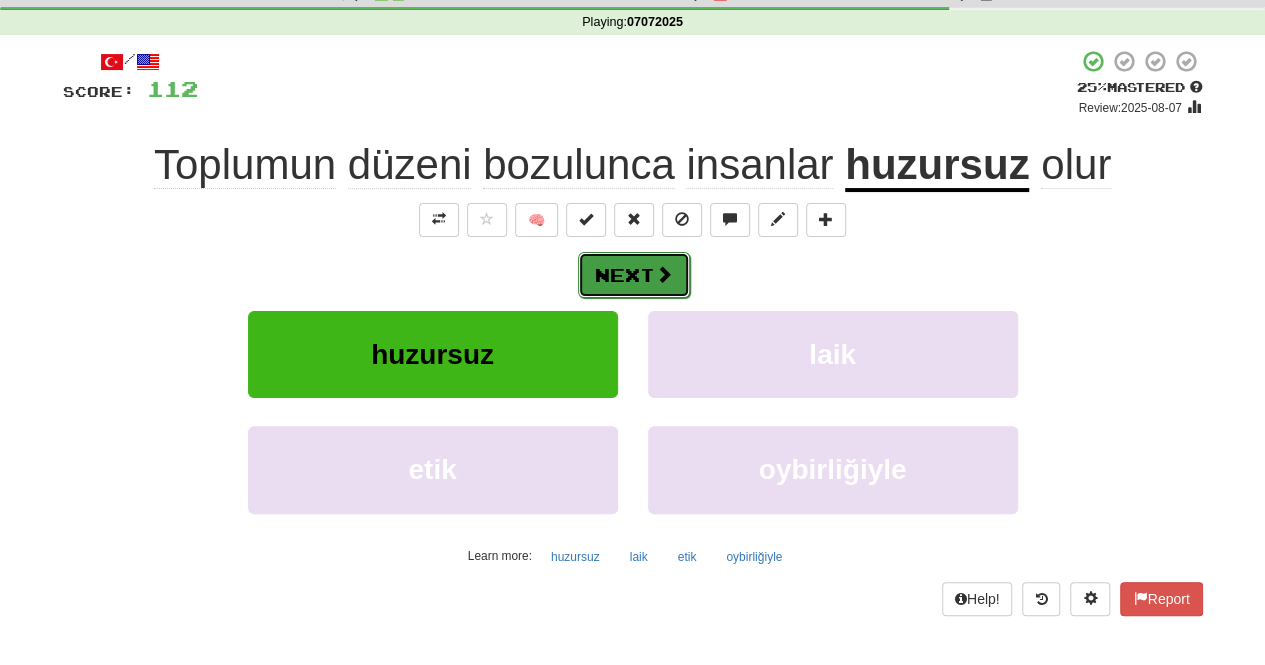 click at bounding box center (664, 274) 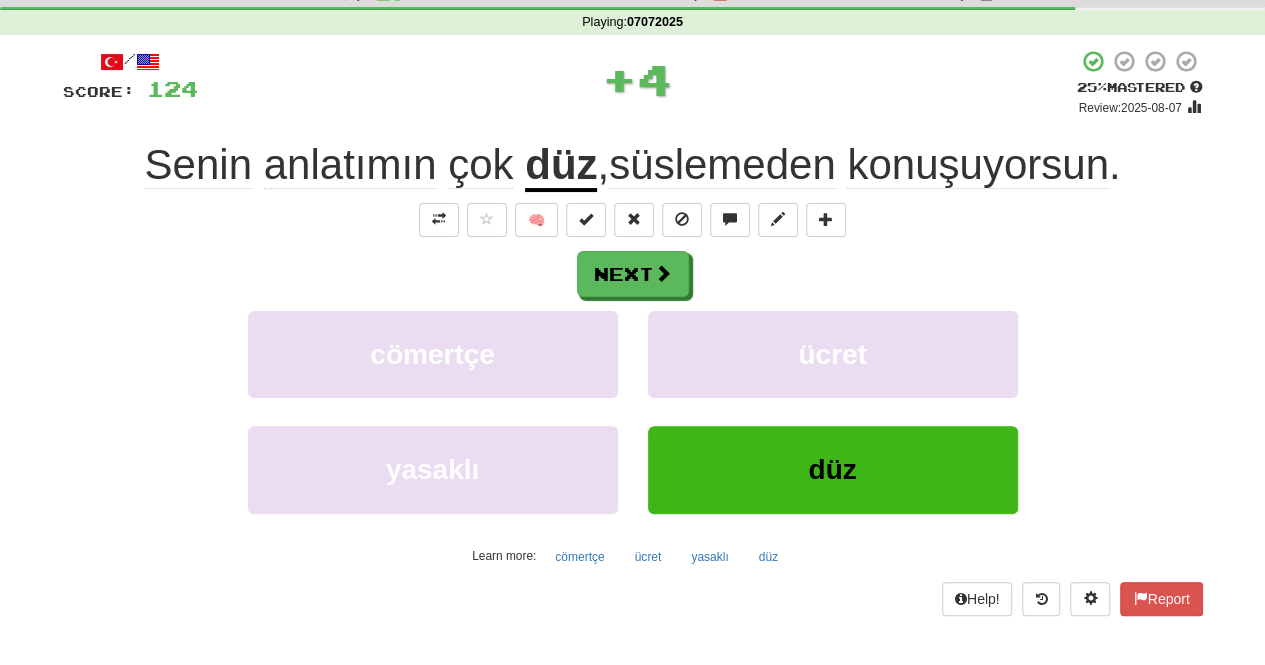 click on "düz" at bounding box center (561, 166) 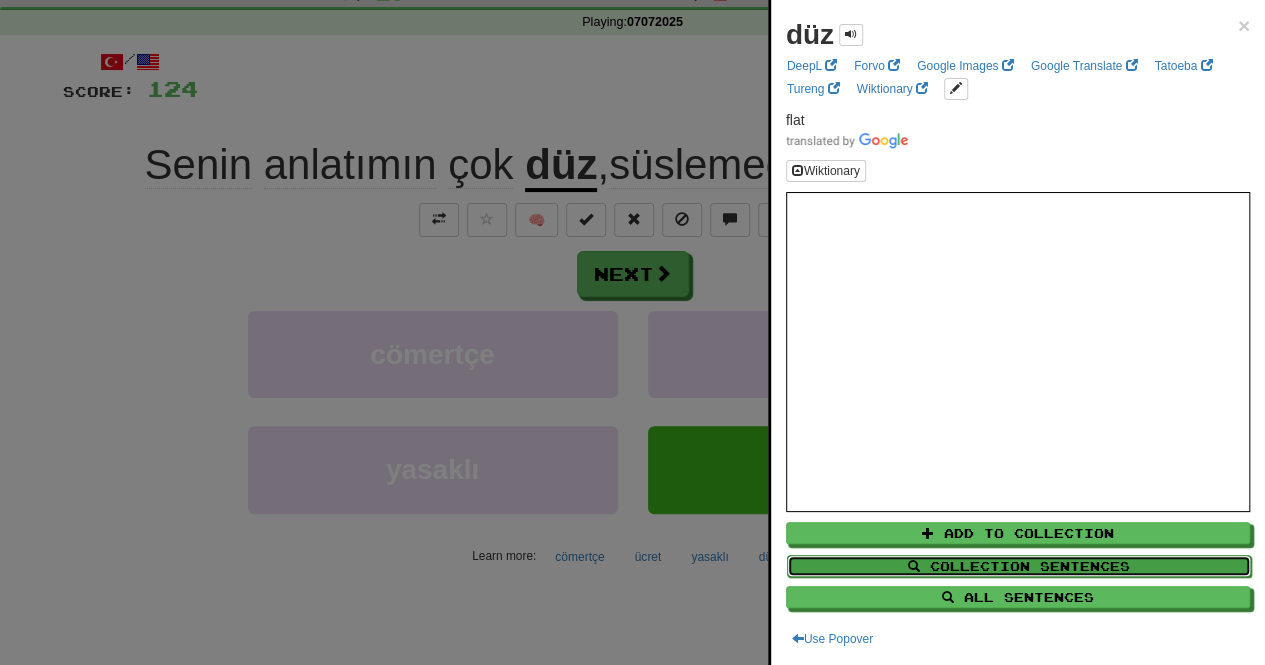 click on "Collection Sentences" at bounding box center [1019, 566] 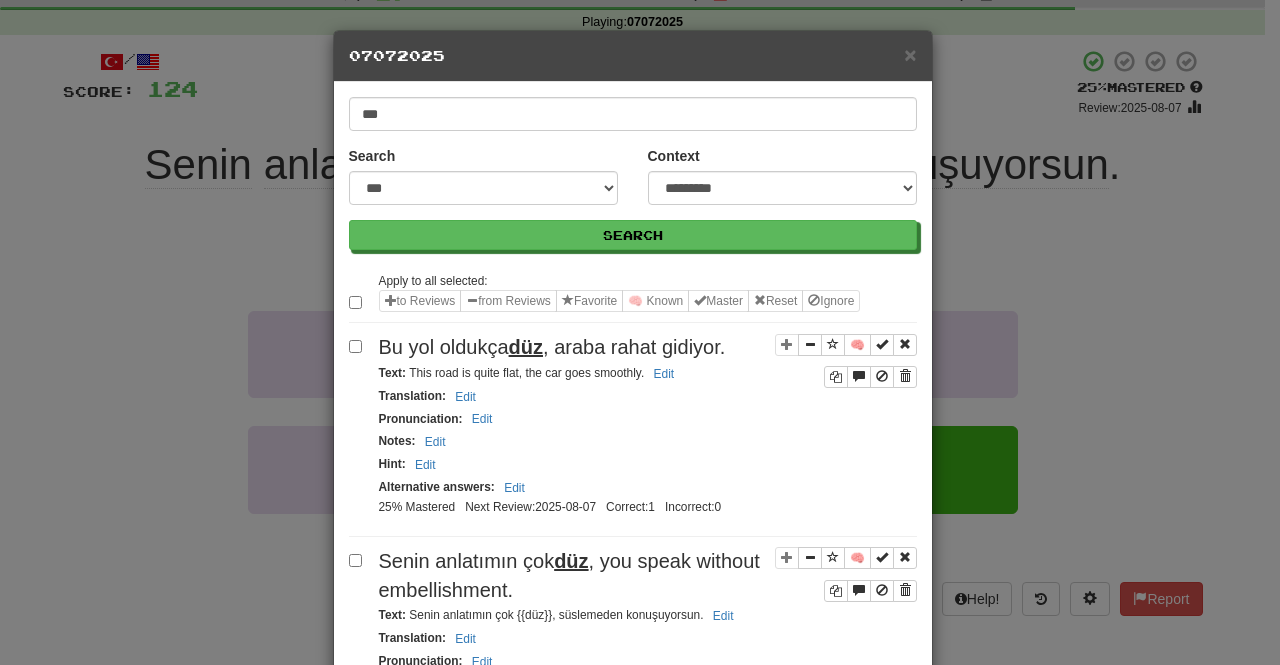click on "Context" at bounding box center [674, 156] 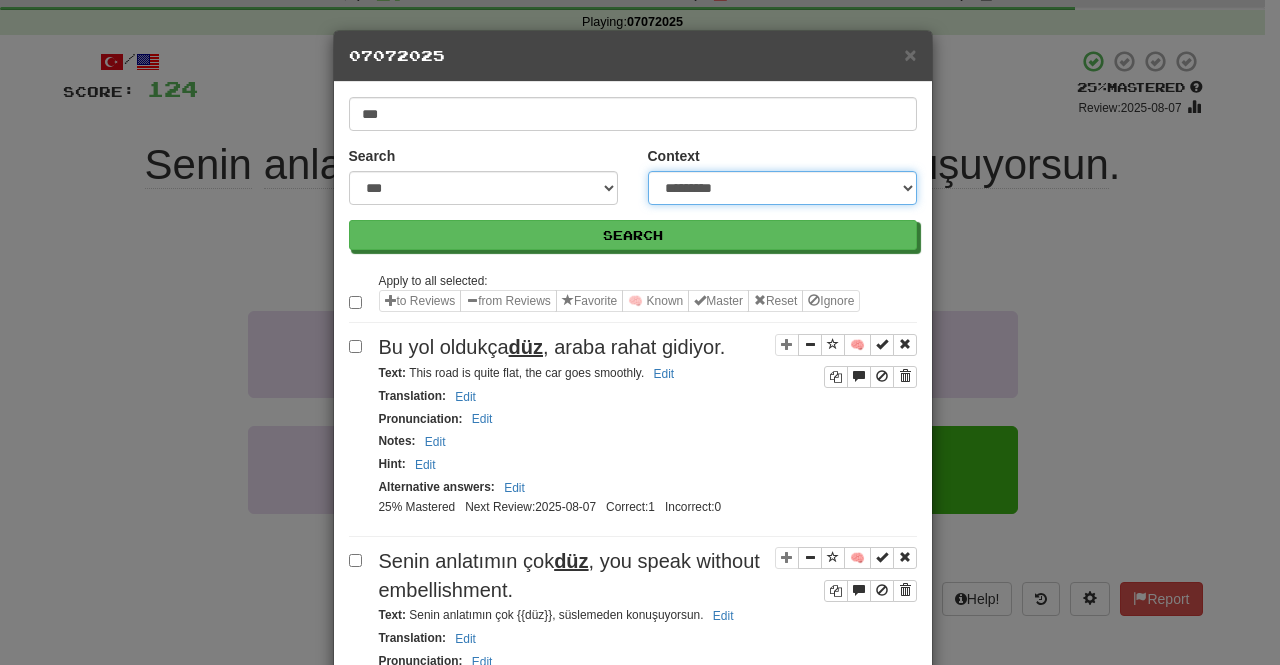 click on "**********" at bounding box center [782, 188] 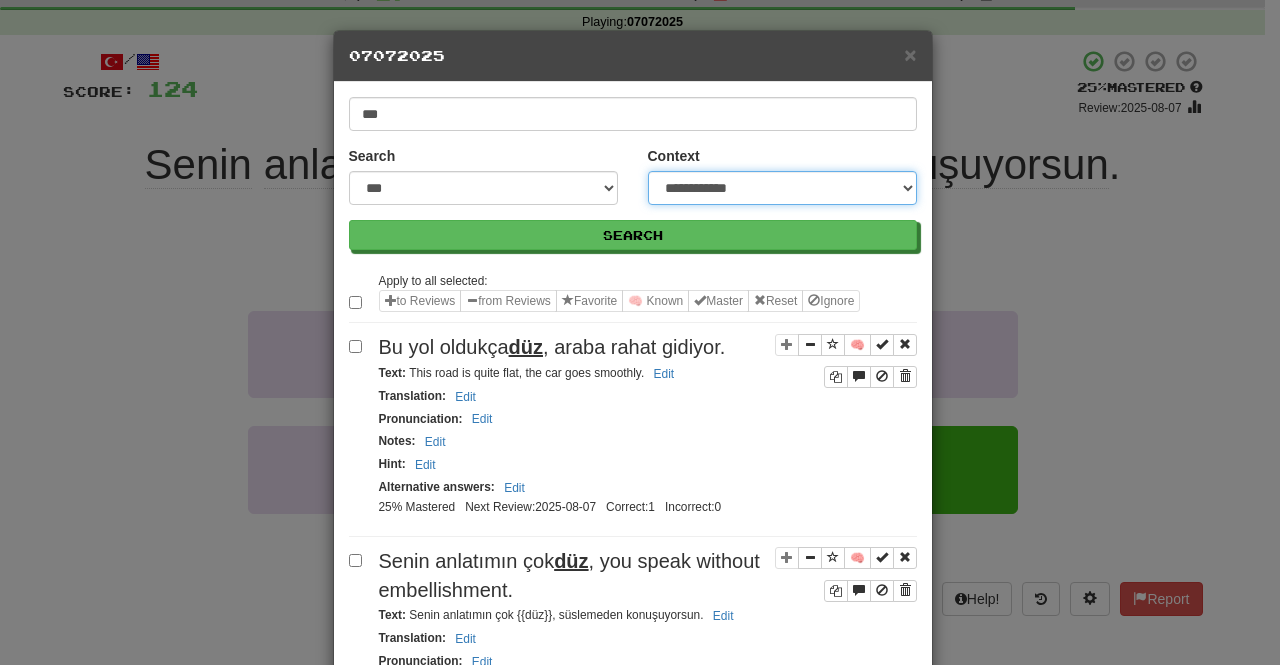 click on "**********" at bounding box center (782, 188) 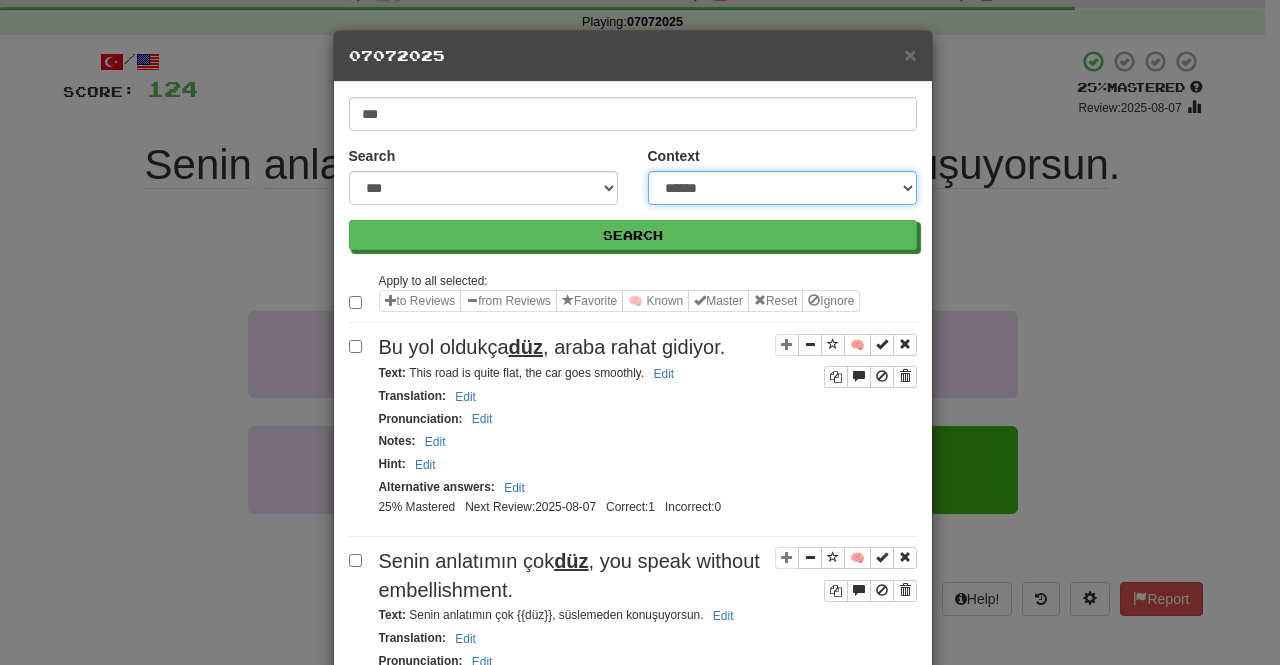 click on "**********" at bounding box center [782, 188] 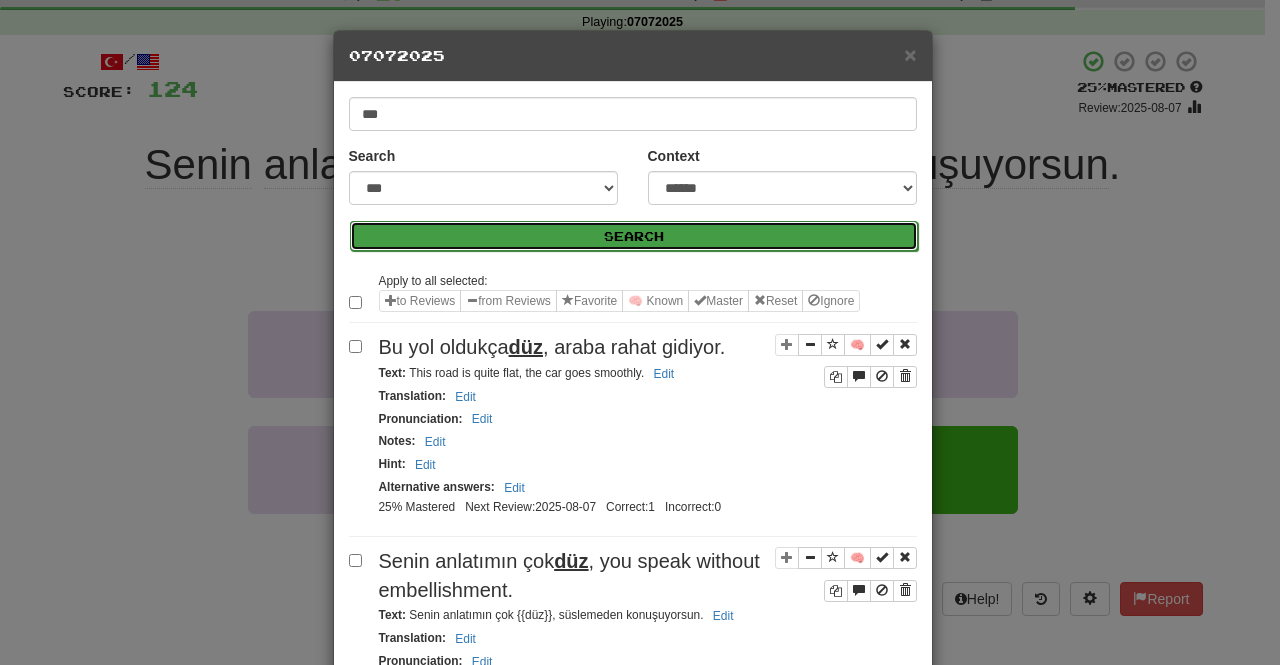 click on "Search" at bounding box center (634, 236) 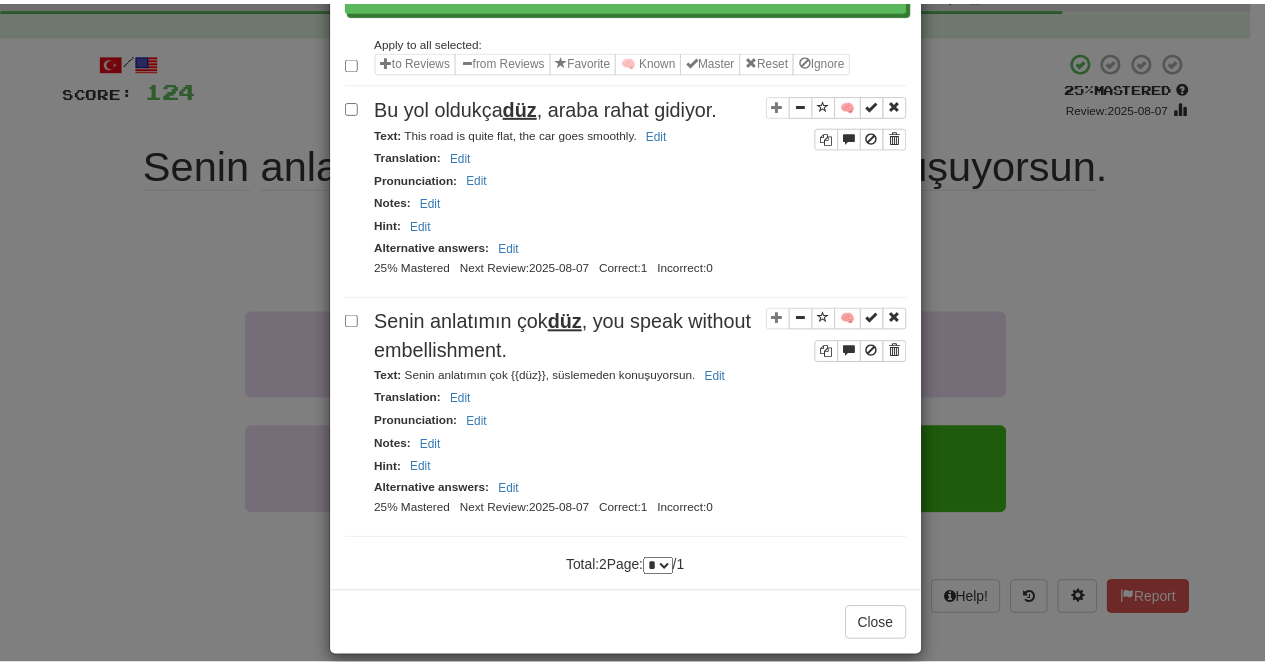 scroll, scrollTop: 0, scrollLeft: 0, axis: both 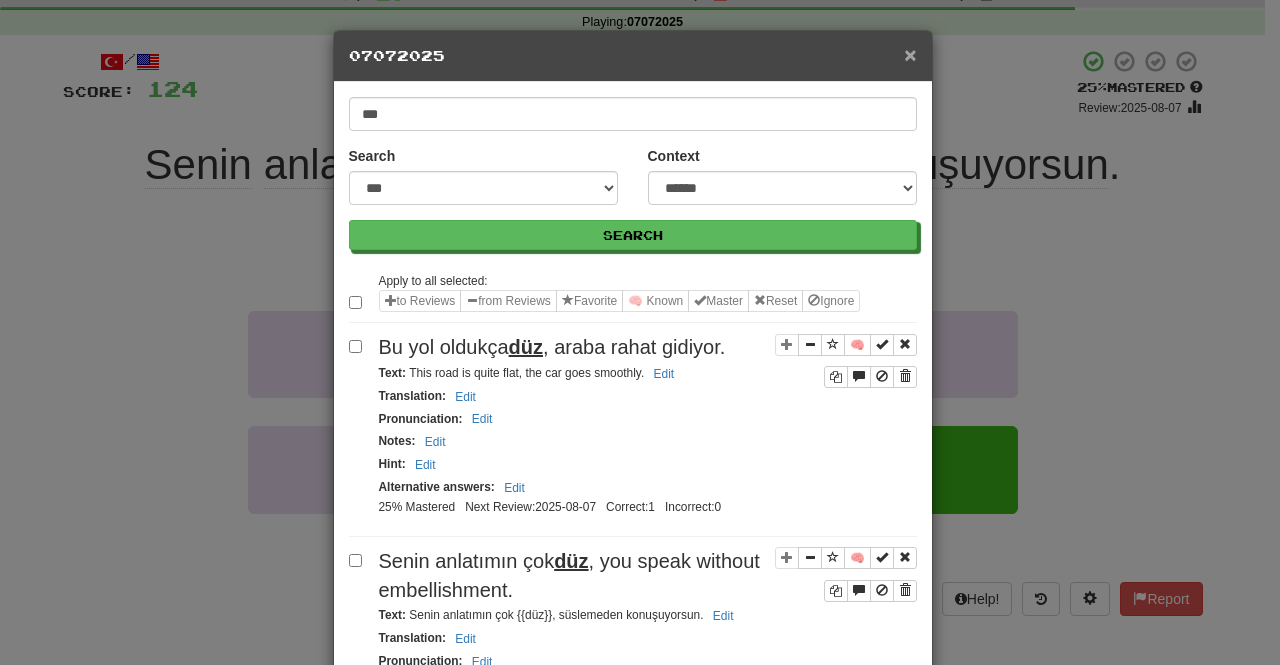 click on "×" at bounding box center [910, 54] 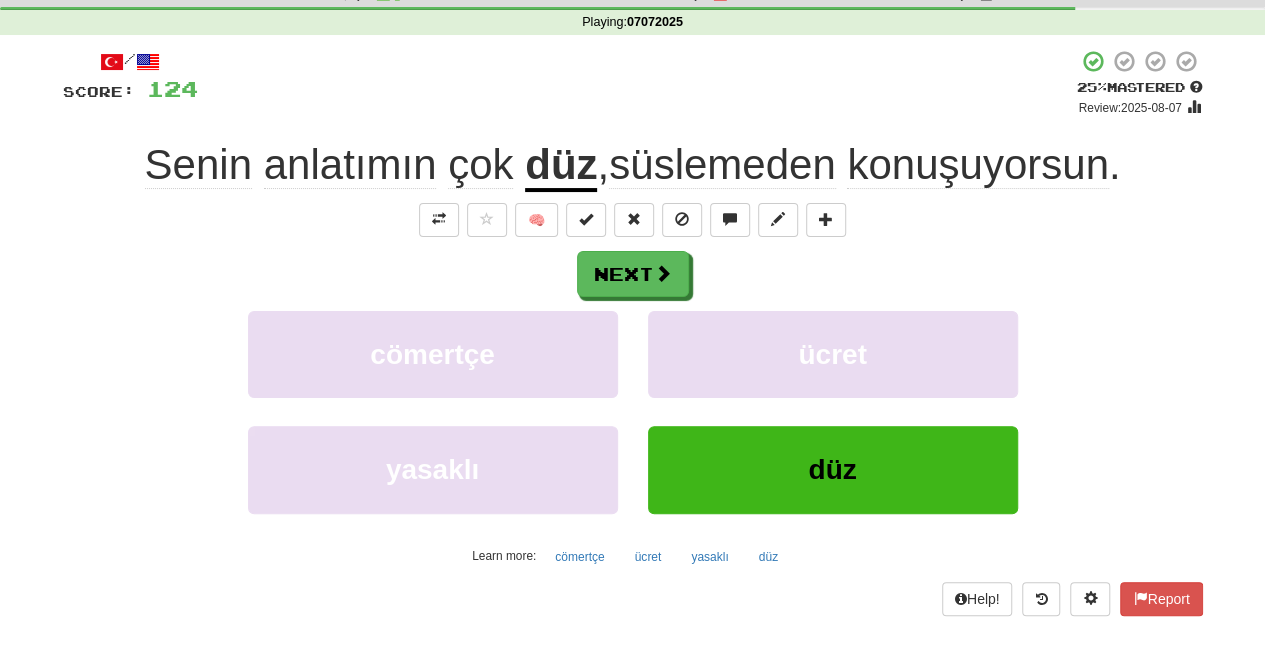 click on "düz" at bounding box center [561, 166] 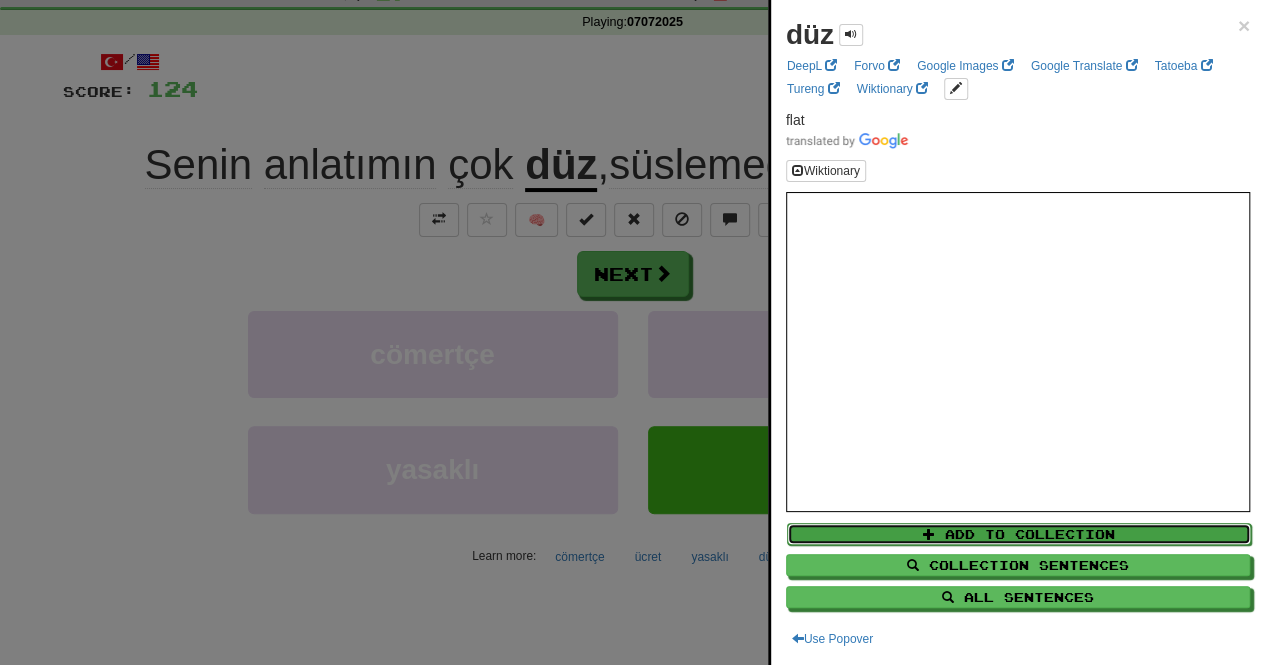 click on "Add to Collection" at bounding box center [1019, 534] 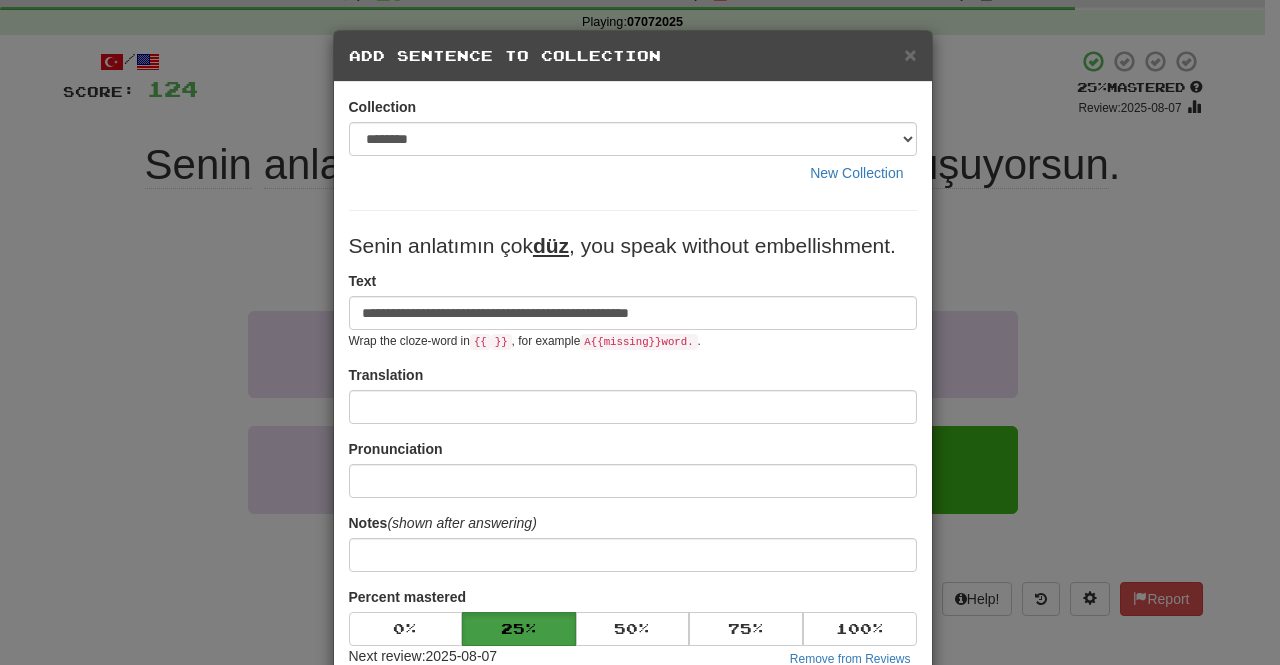 click on "× Add Sentence to Collection" at bounding box center [633, 56] 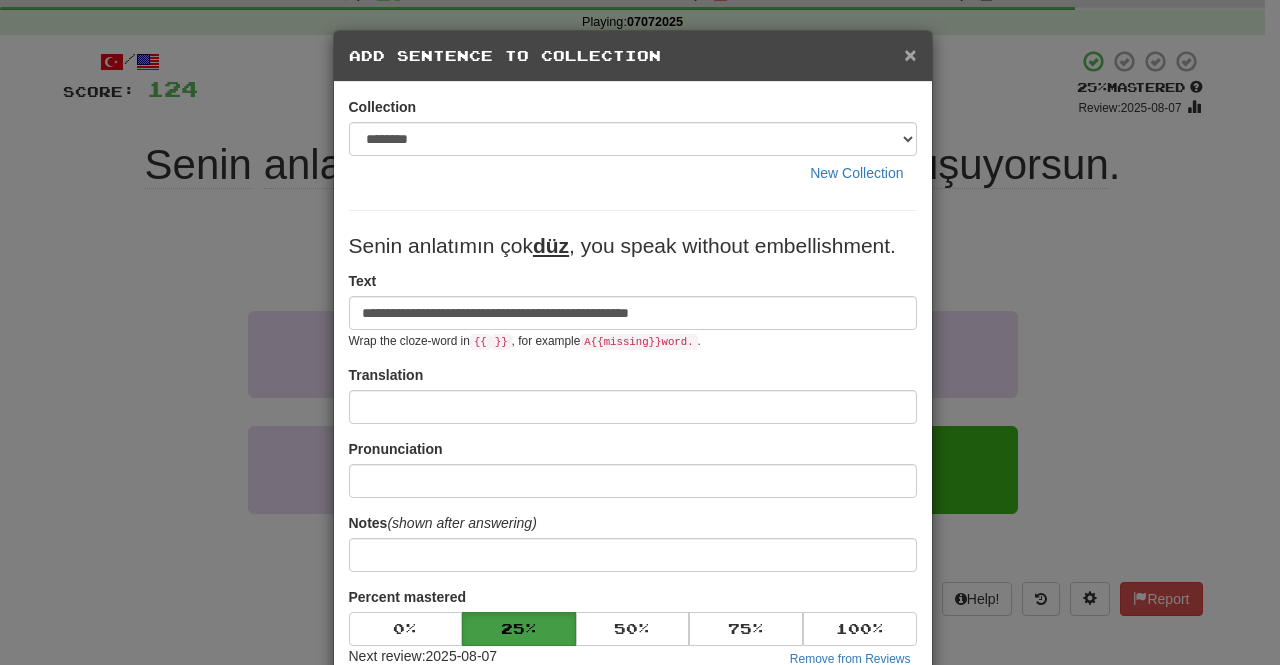 click on "×" at bounding box center (910, 54) 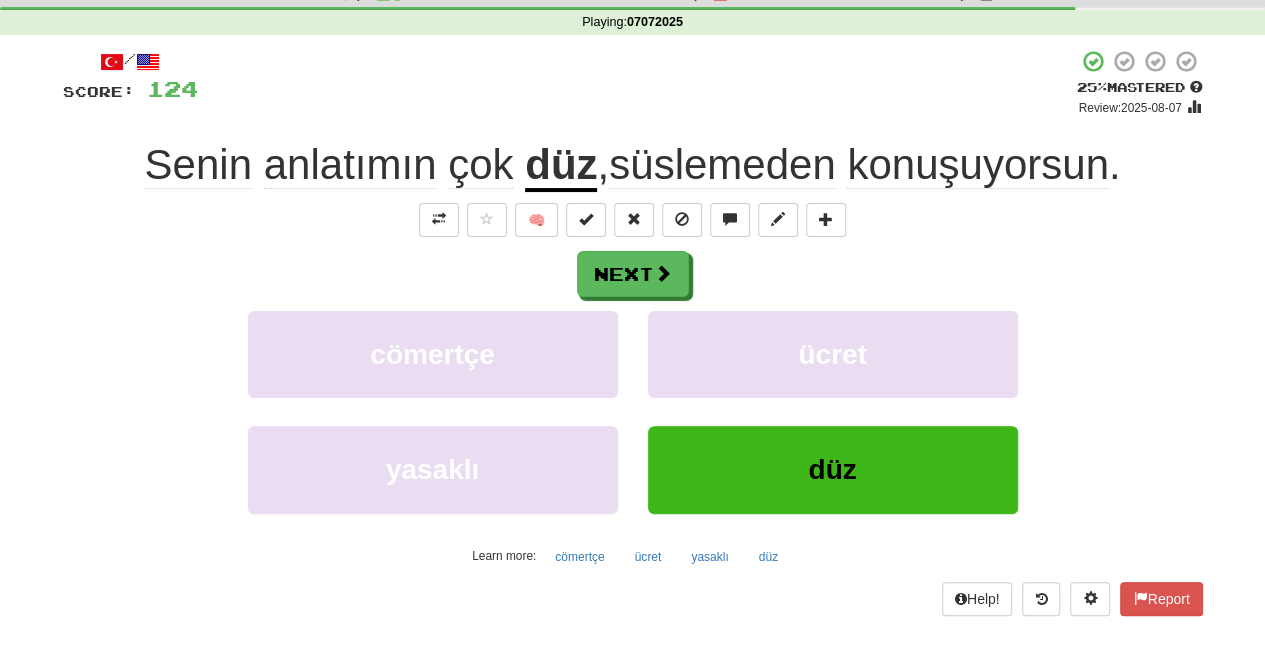 click on "düz" at bounding box center [561, 166] 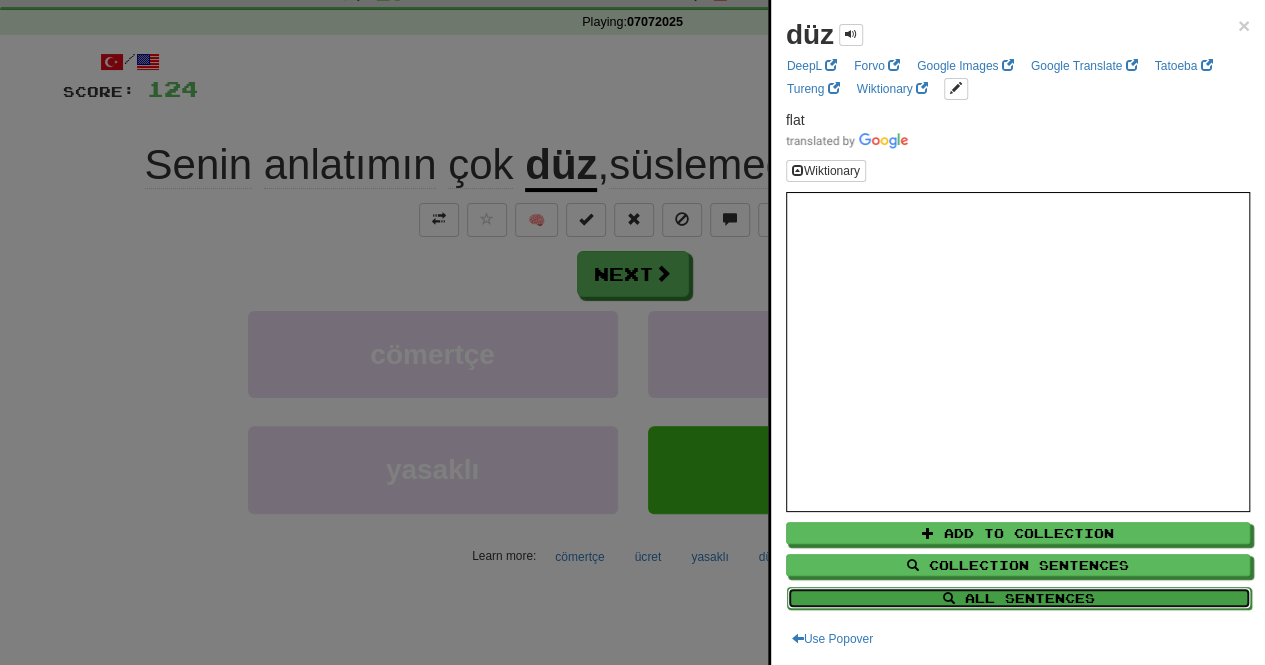 click on "All Sentences" at bounding box center [1019, 598] 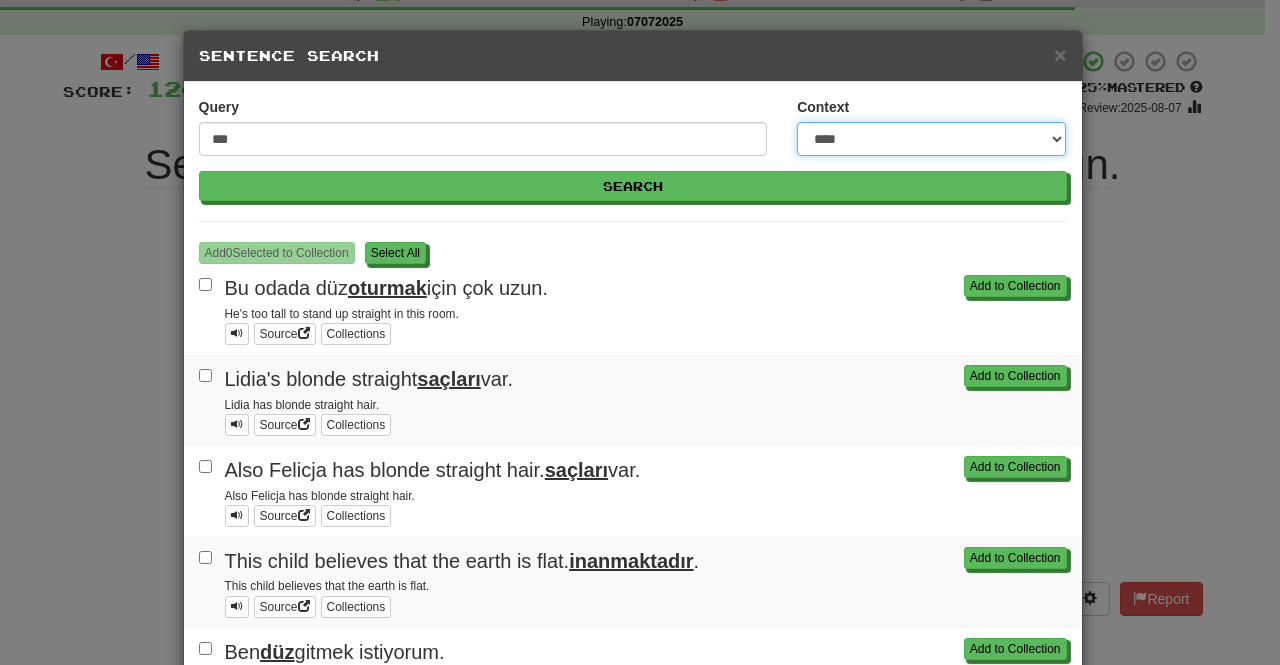 click on "**********" at bounding box center (931, 139) 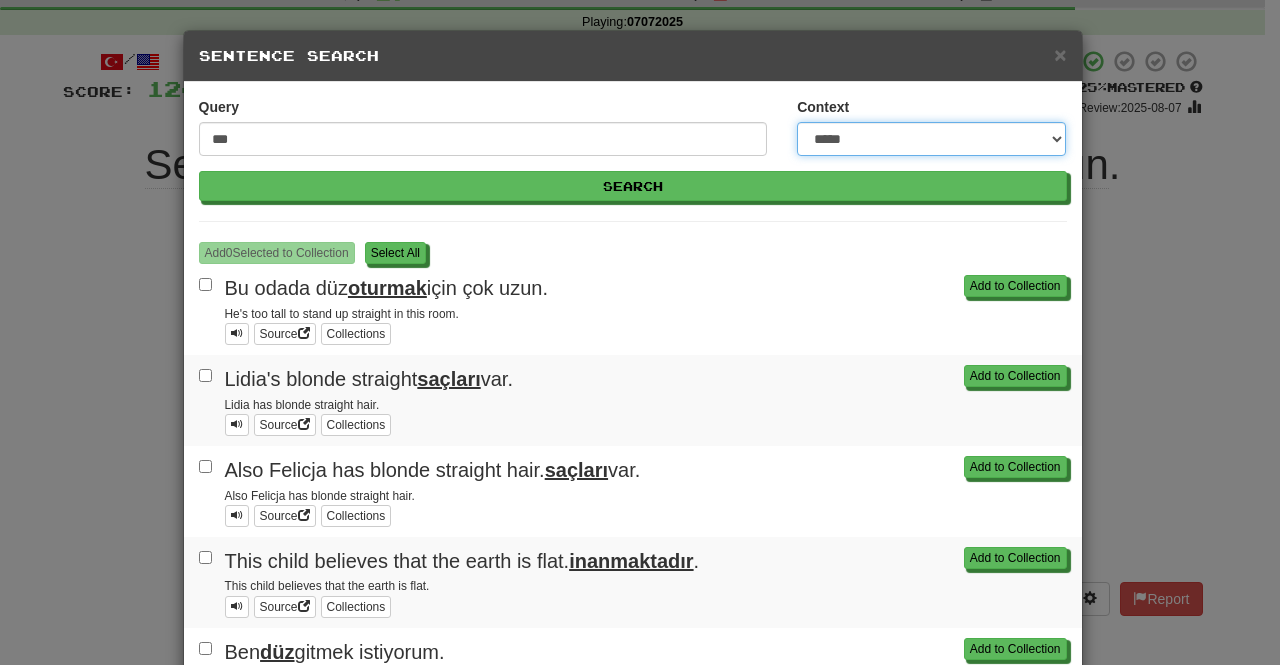 click on "**********" at bounding box center (931, 139) 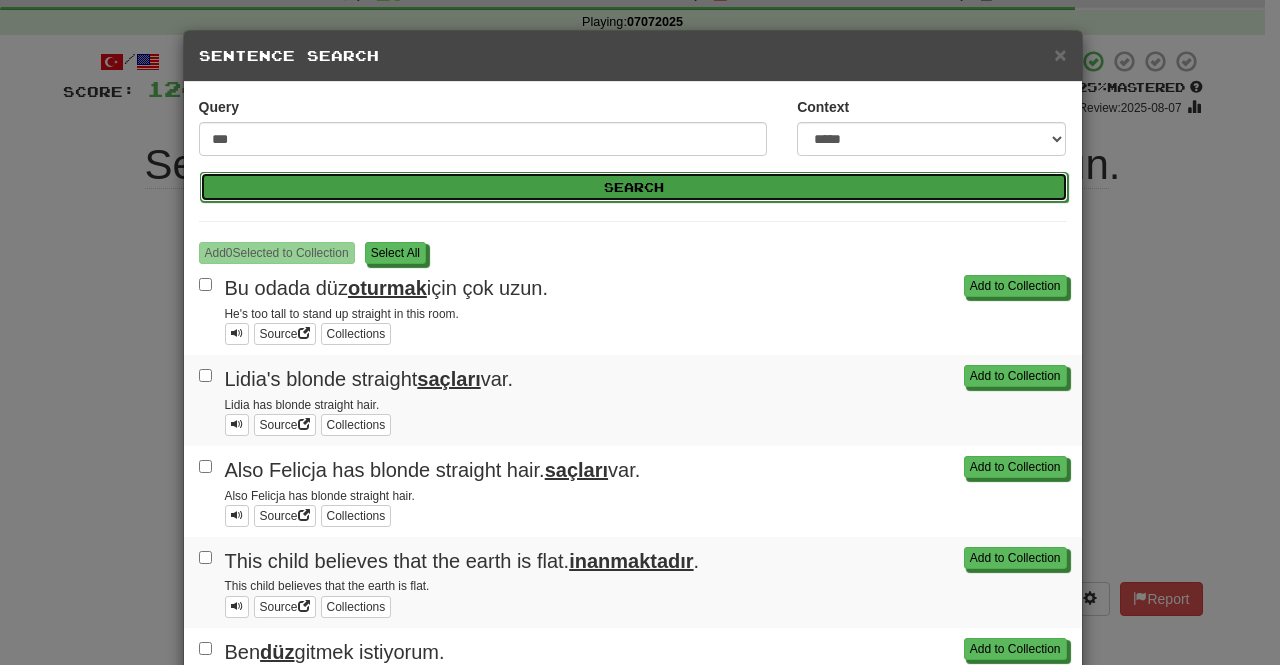 click on "Search" at bounding box center (634, 187) 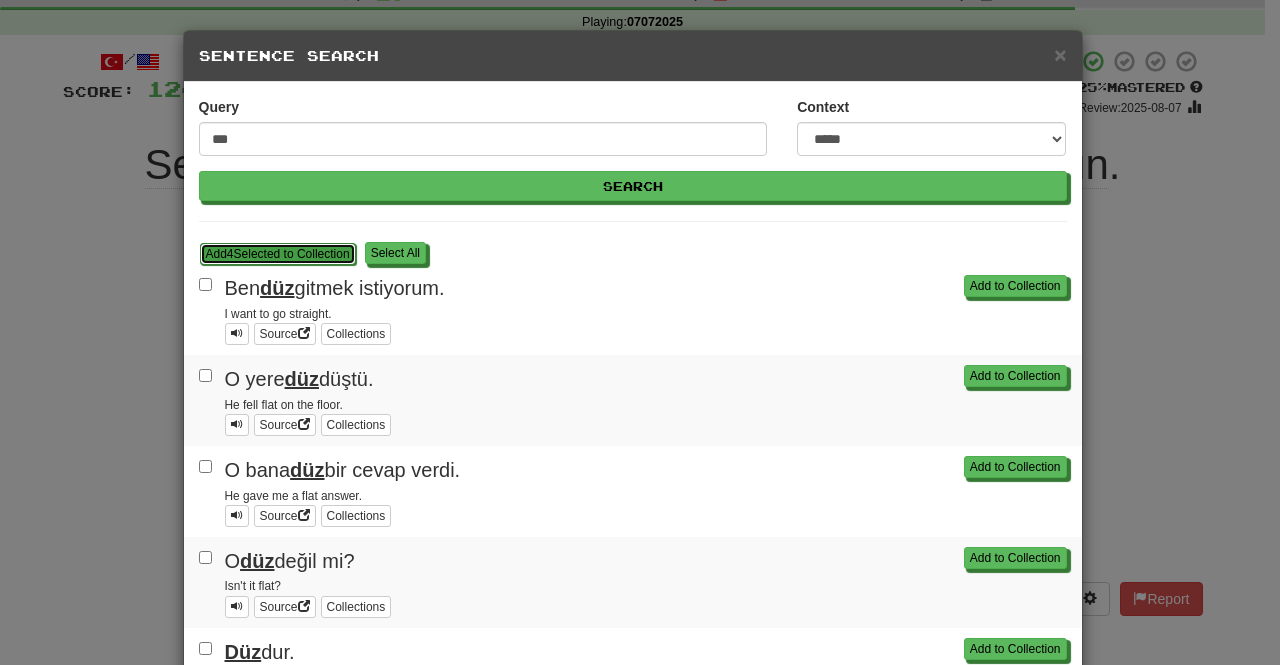 click on "Add  4  Selected to Collection" at bounding box center (278, 254) 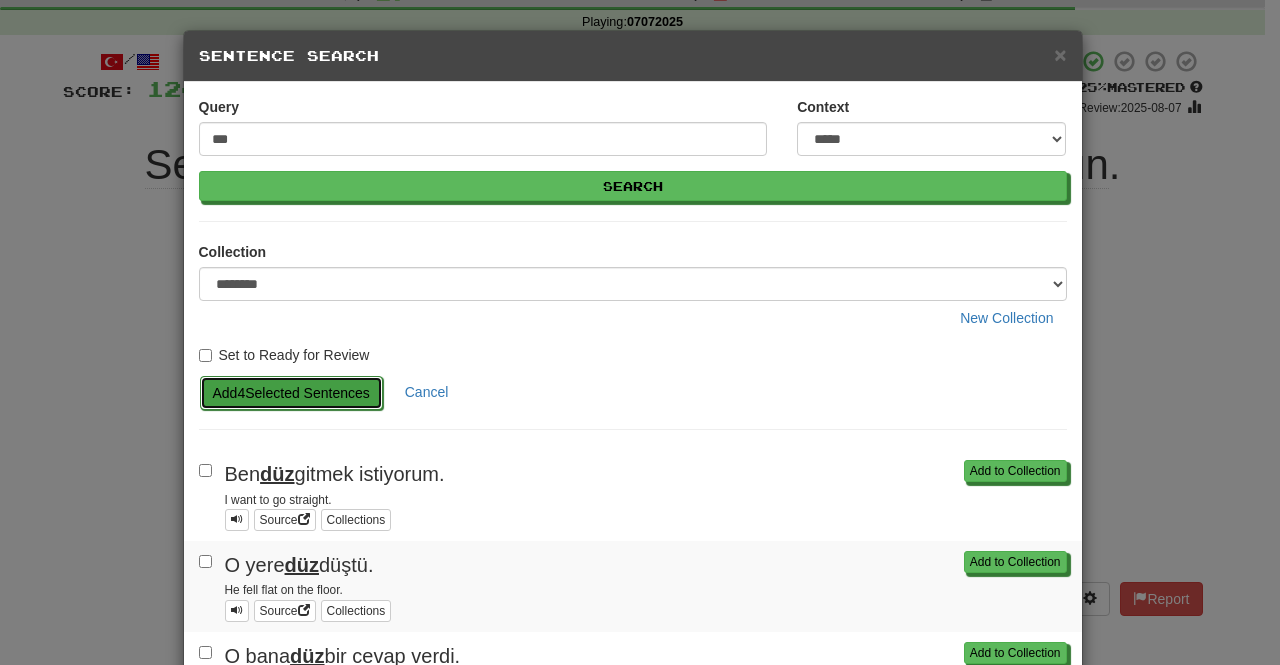 click on "Add  4  Selected Sentences" at bounding box center [291, 393] 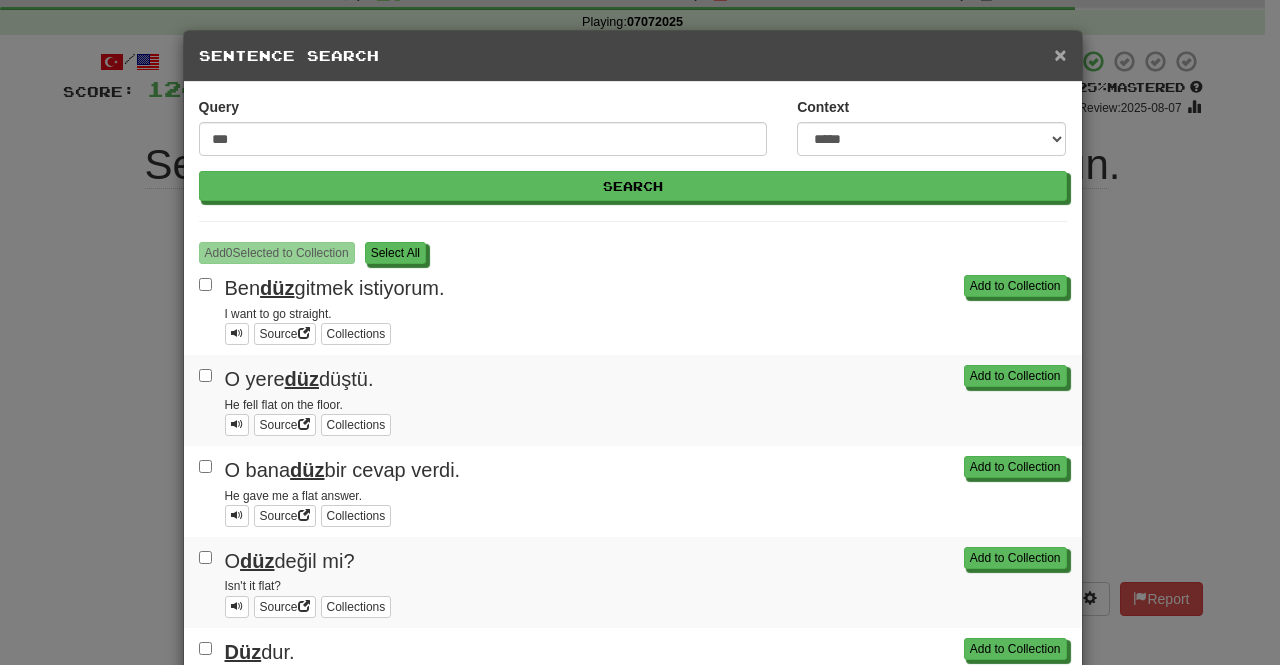 click on "×" at bounding box center (1060, 54) 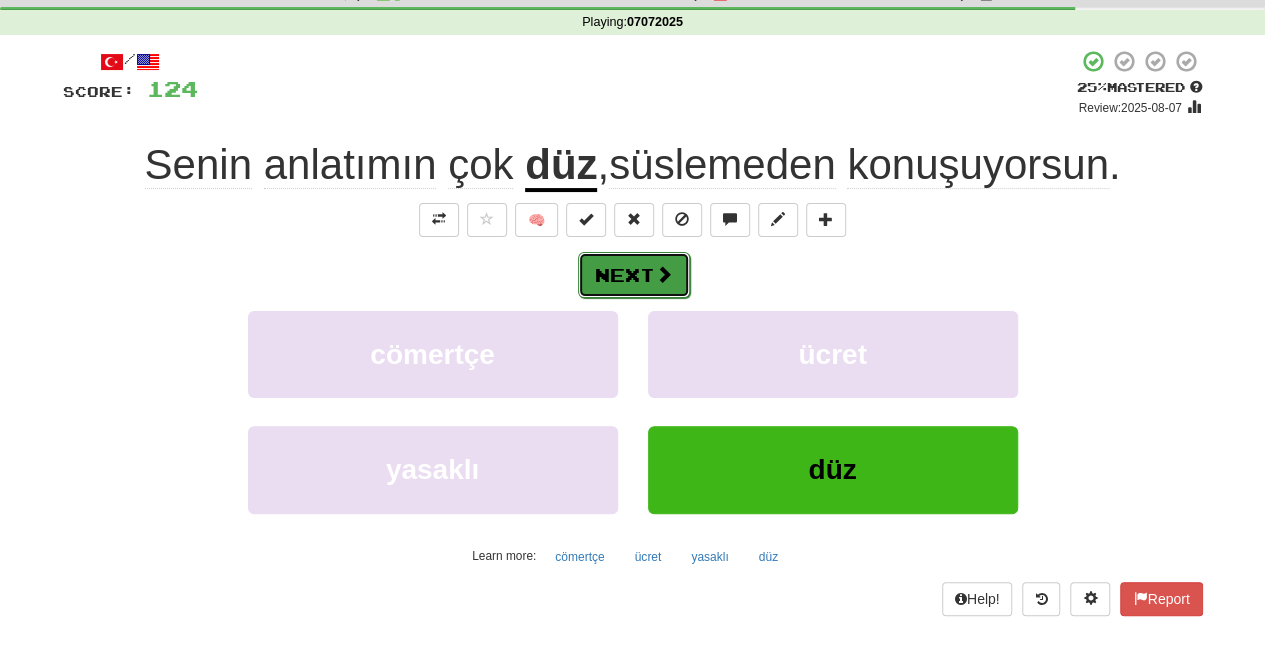 click on "Next" at bounding box center (634, 275) 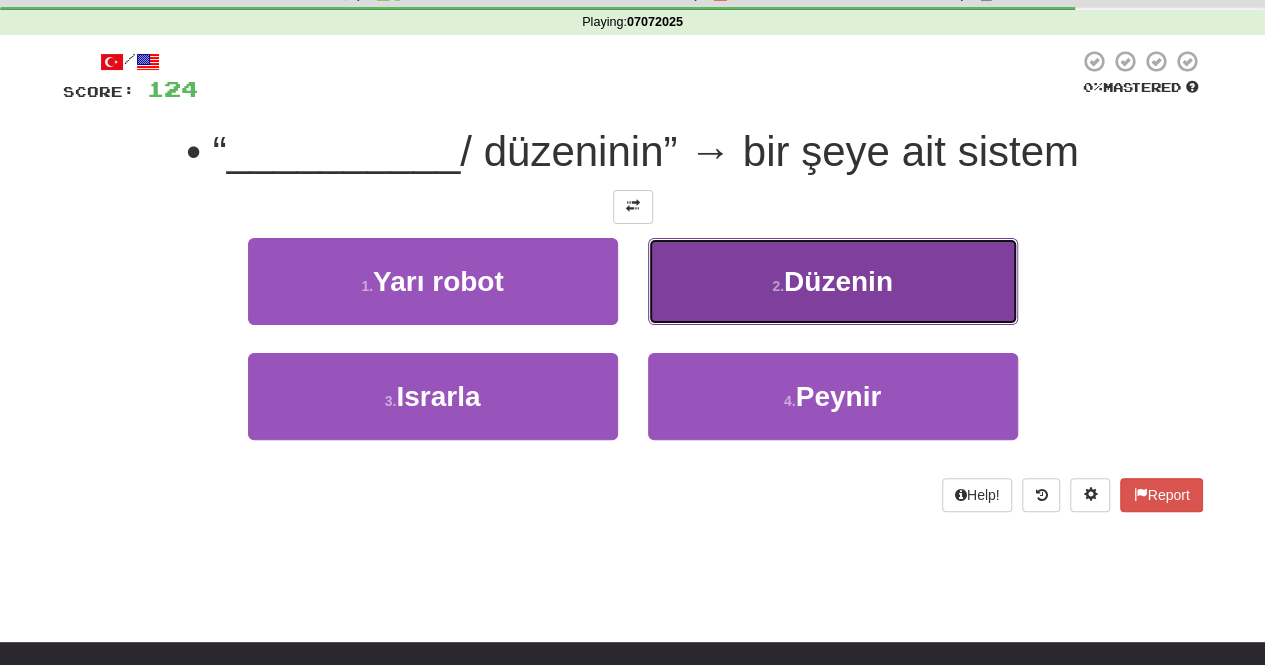 click on "Düzenin" at bounding box center (838, 281) 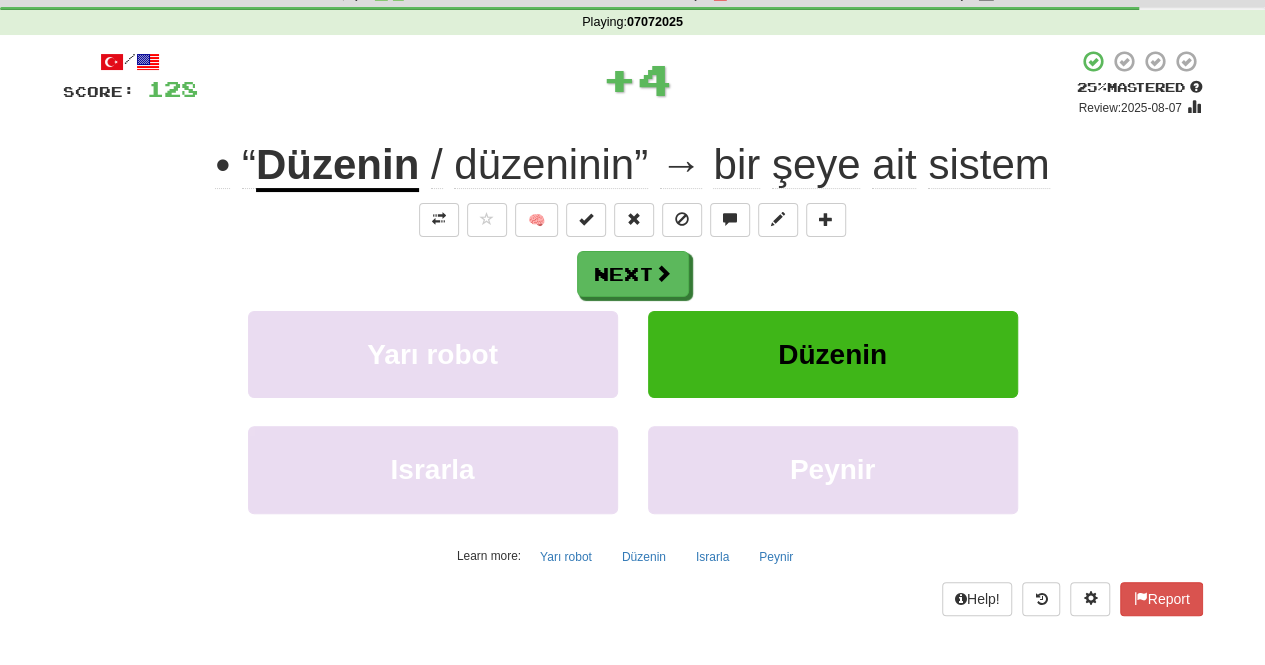 click on "Düzenin" at bounding box center [337, 166] 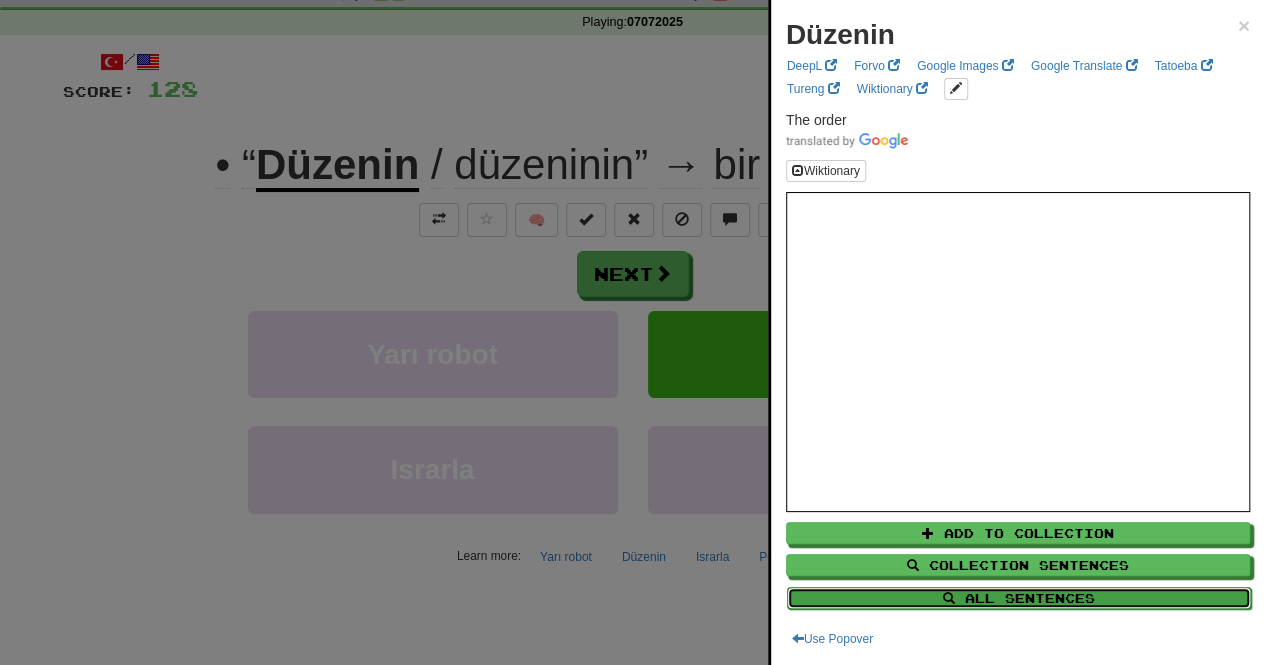 click on "All Sentences" at bounding box center [1019, 598] 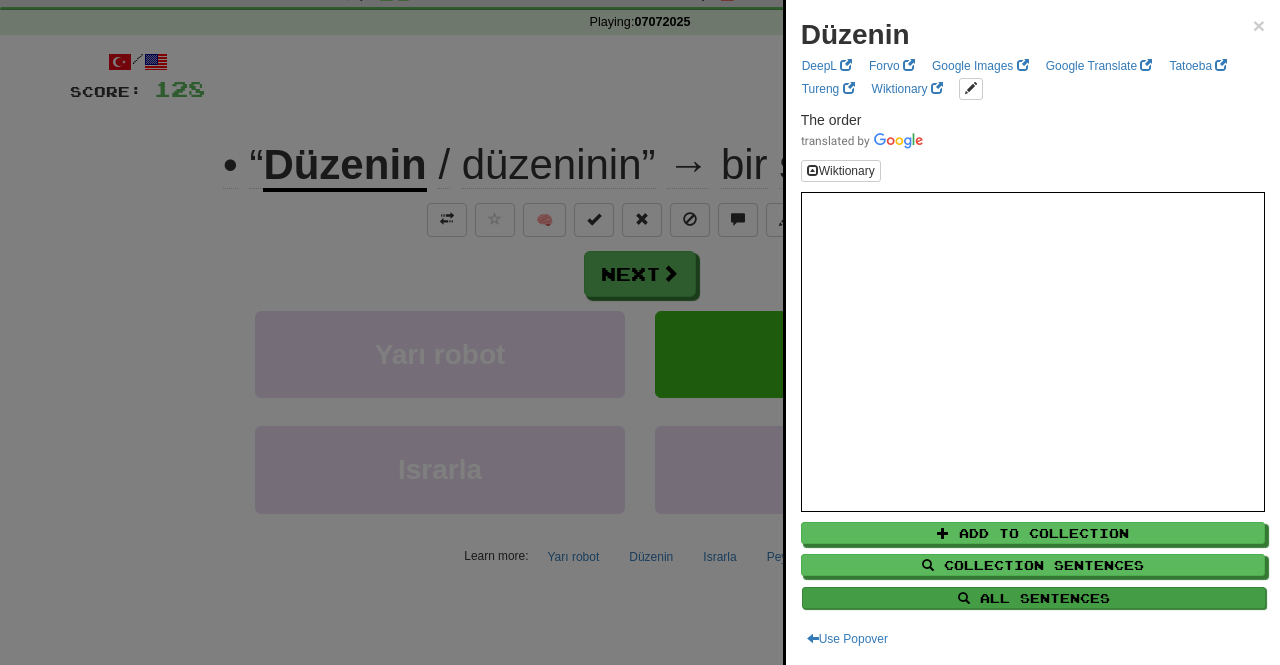 select on "****" 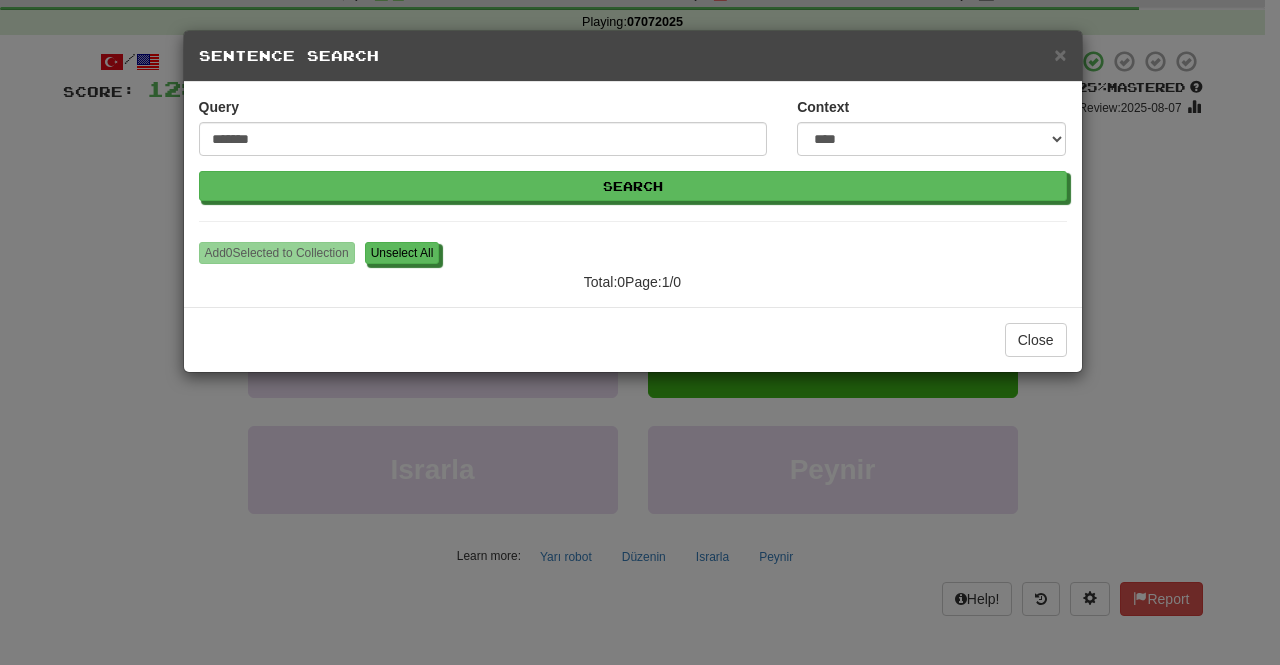 click on "× Sentence Search" at bounding box center (633, 56) 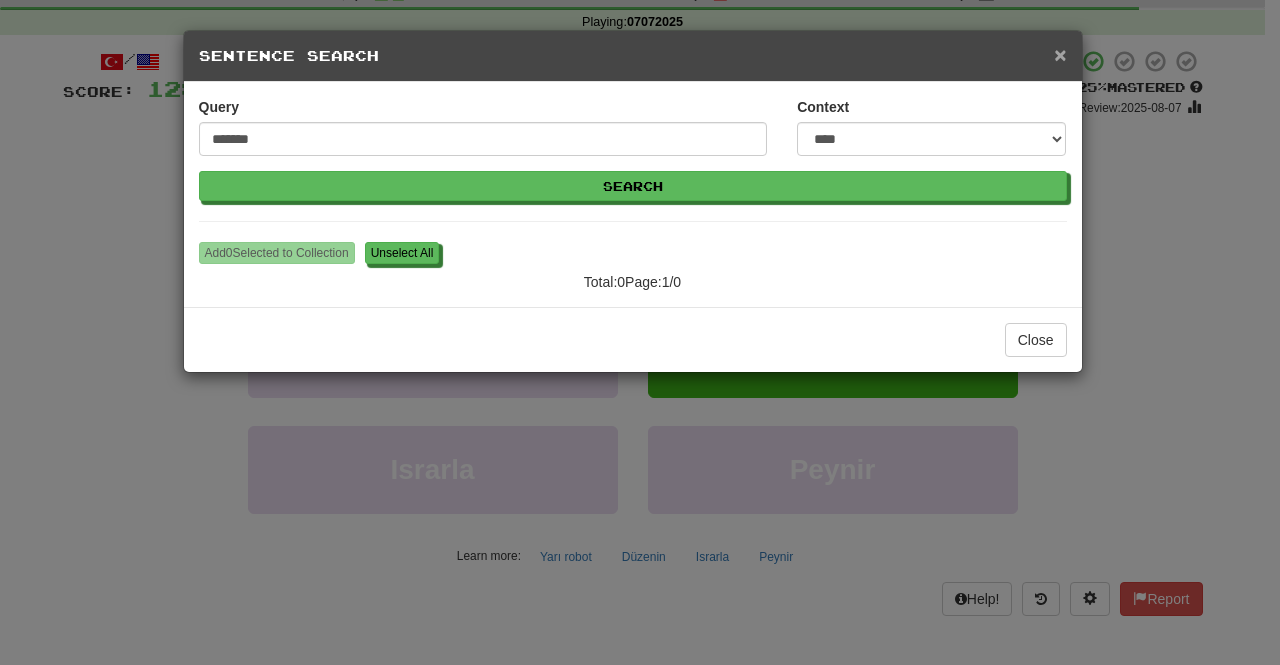 click on "×" at bounding box center [1060, 54] 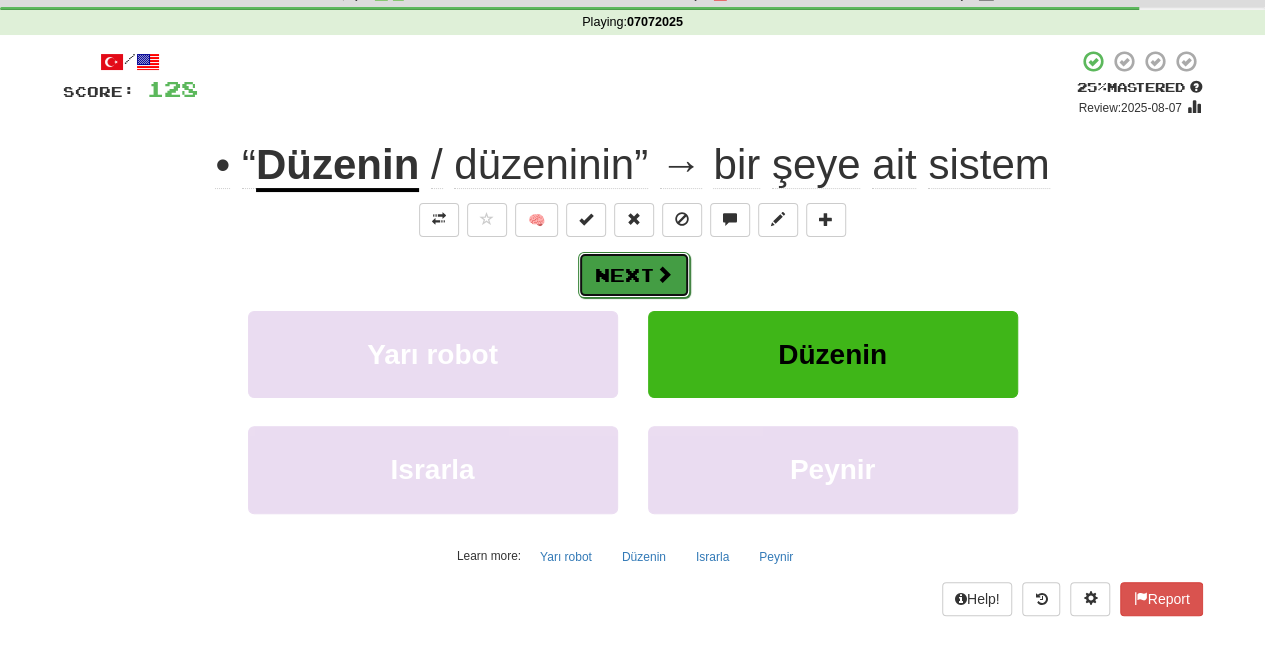 click on "Next" at bounding box center [634, 275] 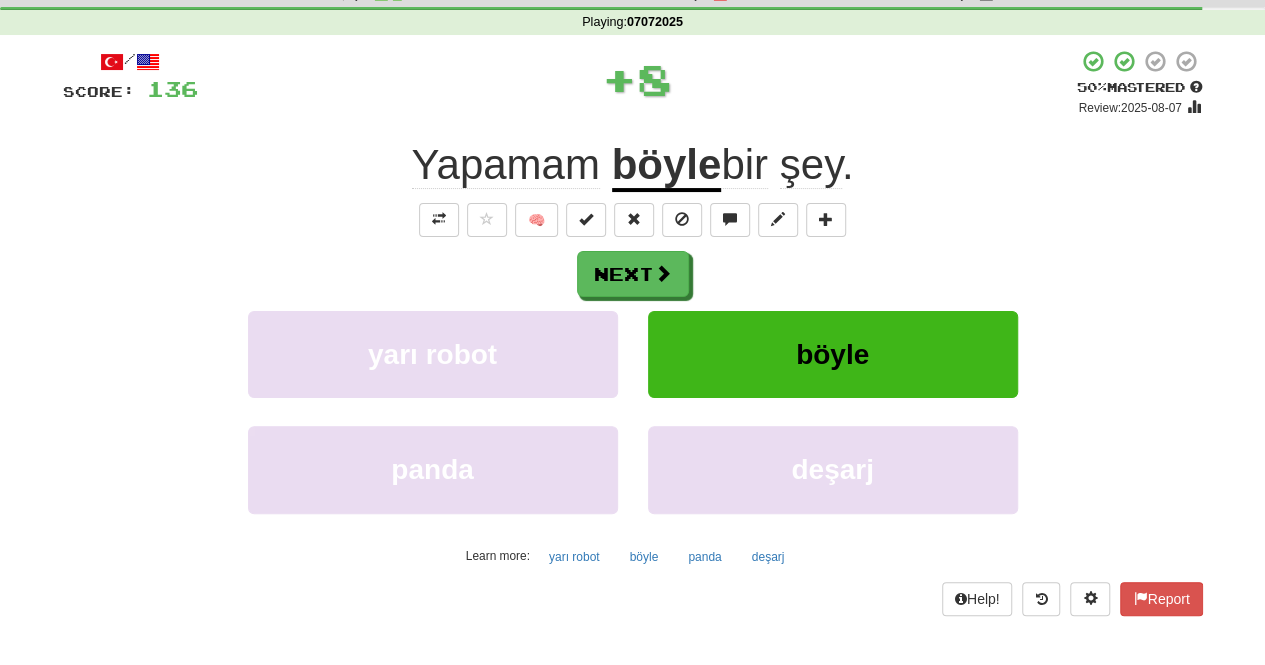 click on "/  Score:   136 + 8 50 %  Mastered Review:  2025-08-07 Yapamam   böyle bir   şey . 🧠 Next yarı robot böyle panda deşarj Learn more: yarı robot böyle panda deşarj  Help!  Report" at bounding box center [633, 332] 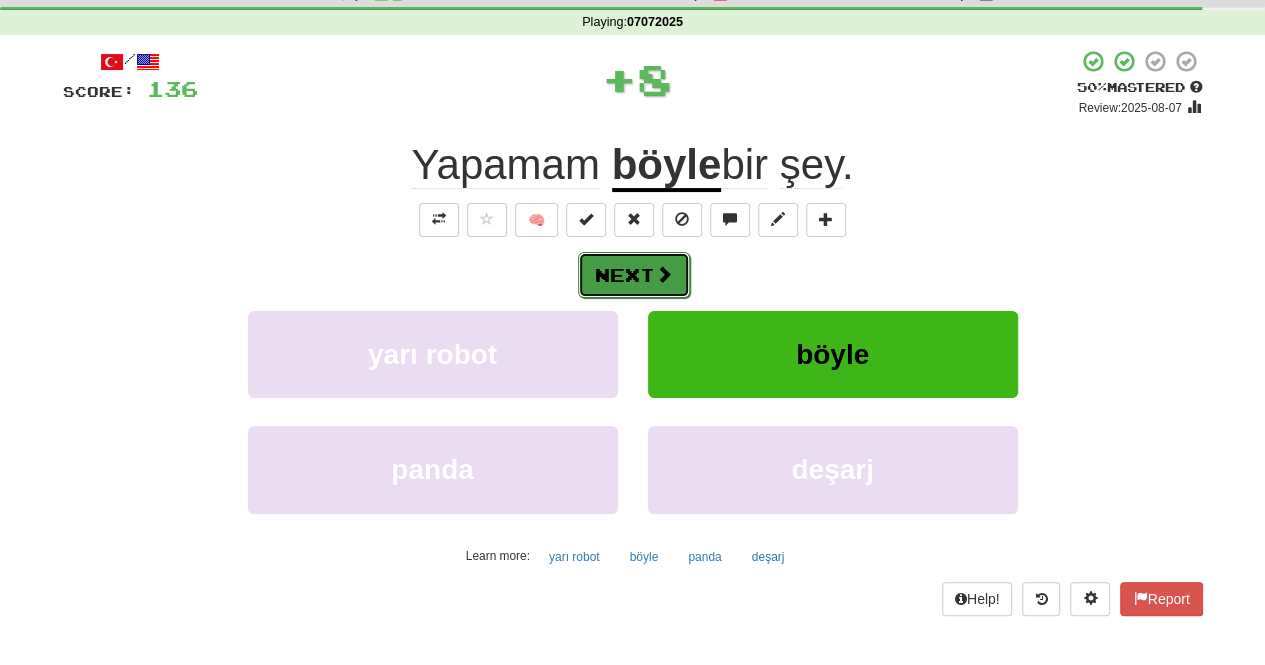 click on "Next" at bounding box center [634, 275] 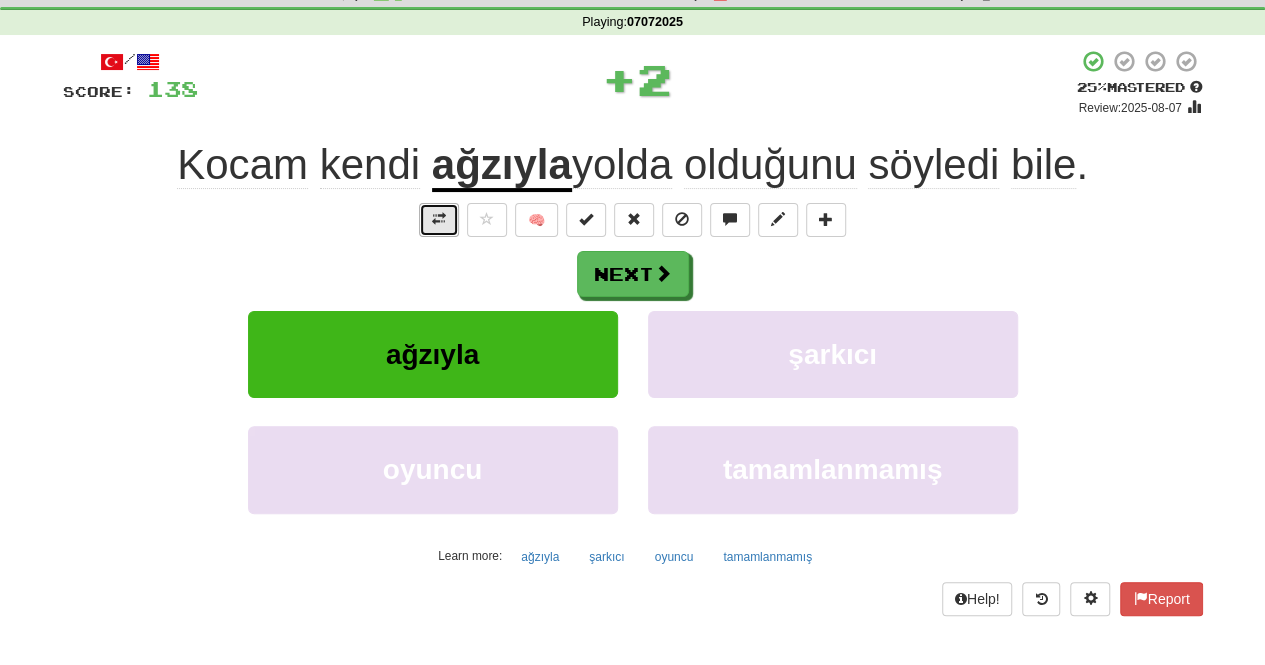 click at bounding box center [439, 220] 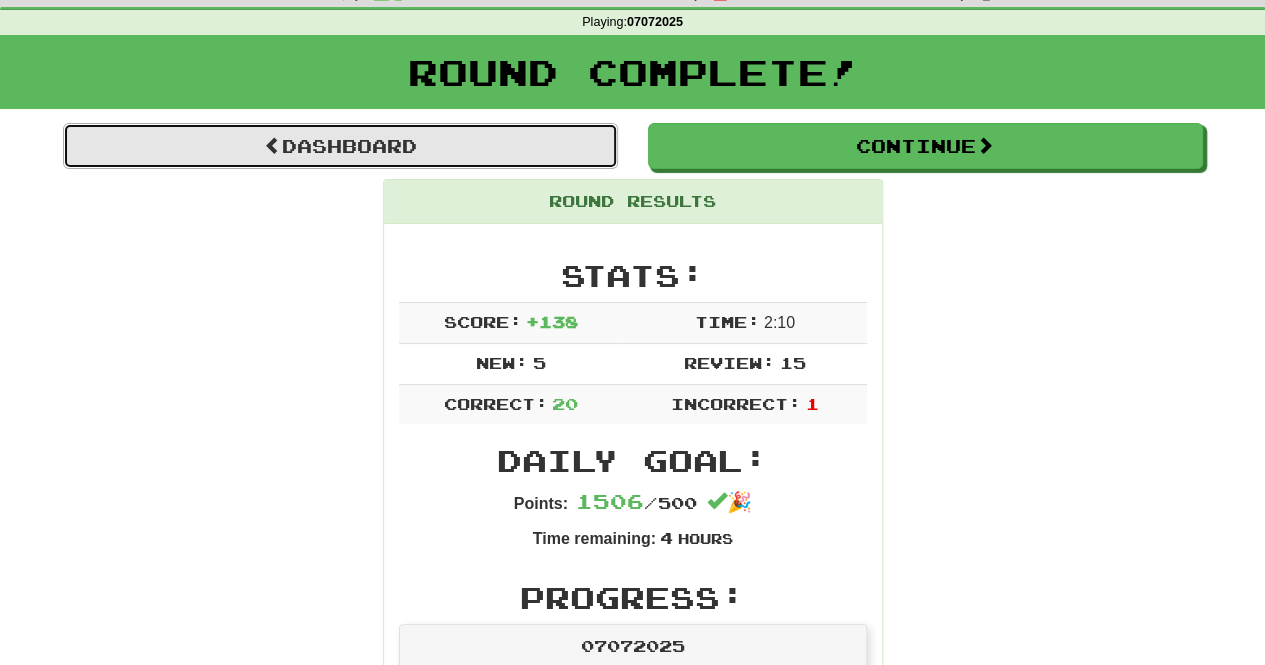 click on "Dashboard" at bounding box center (340, 146) 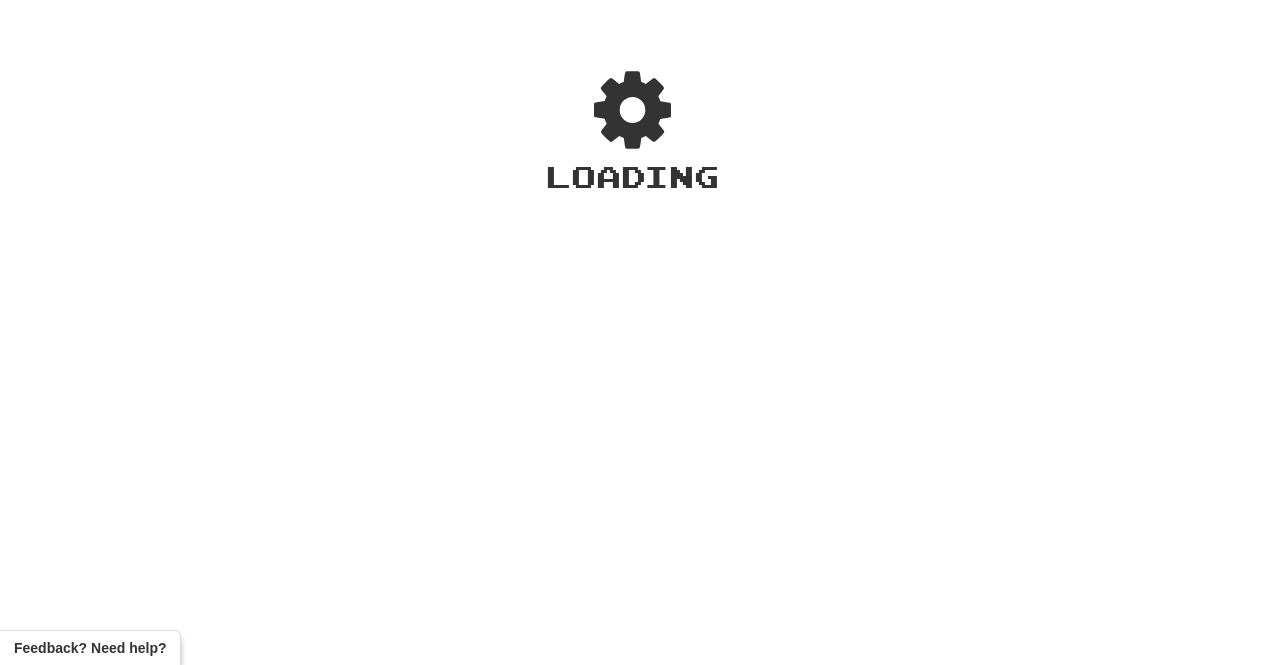 scroll, scrollTop: 0, scrollLeft: 0, axis: both 